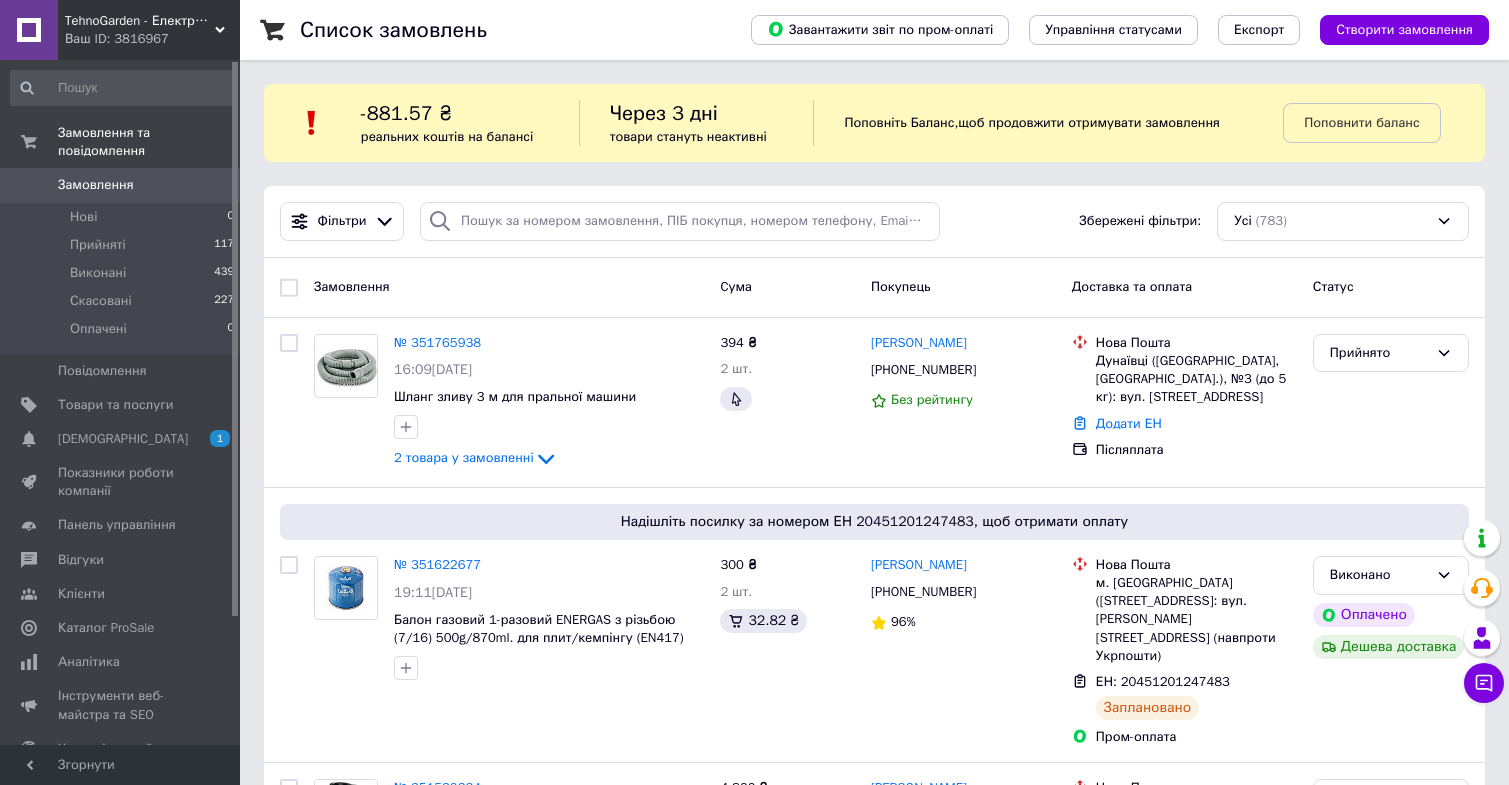 scroll, scrollTop: 120, scrollLeft: 0, axis: vertical 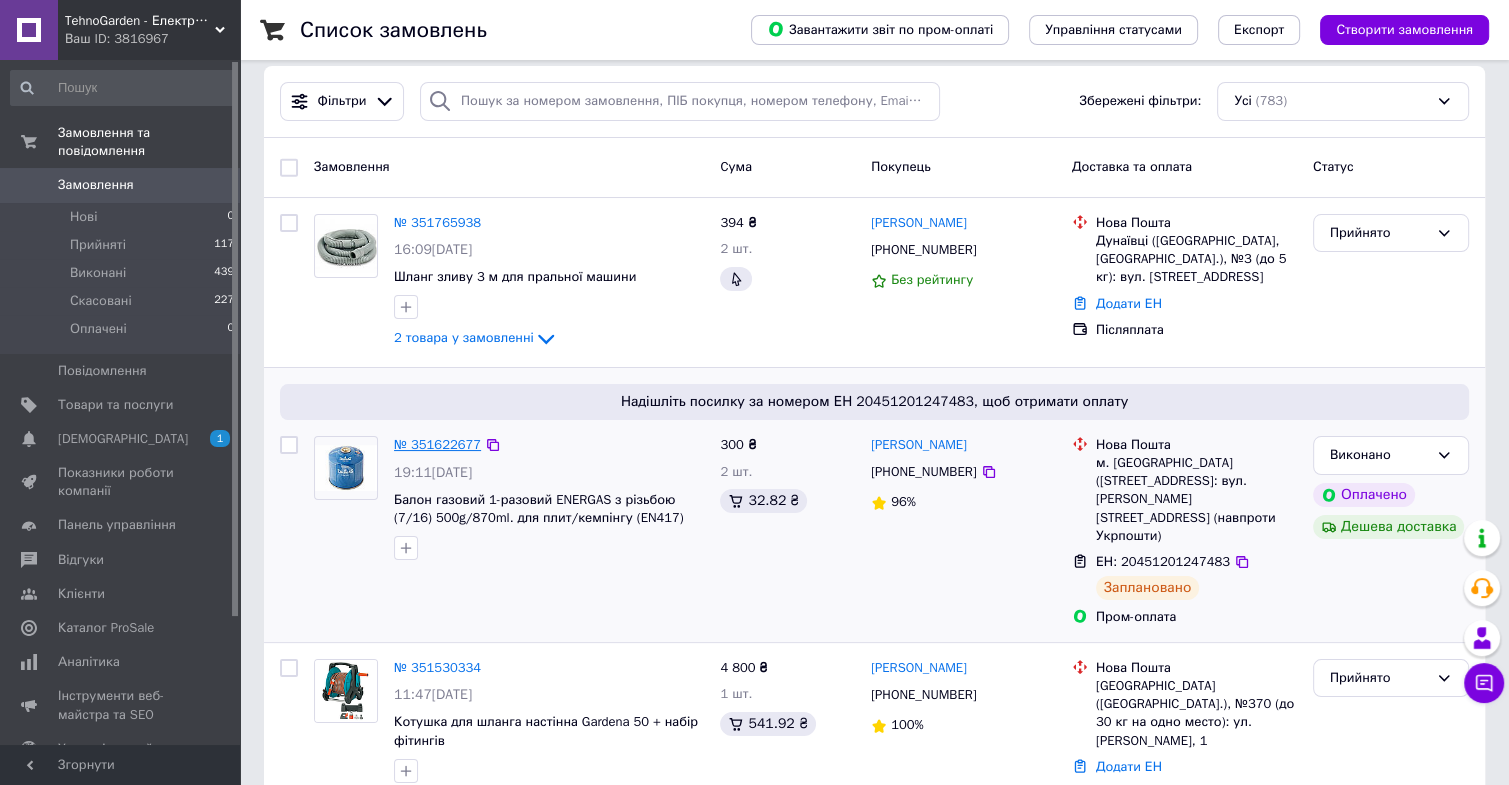 click on "№ 351622677" at bounding box center [437, 444] 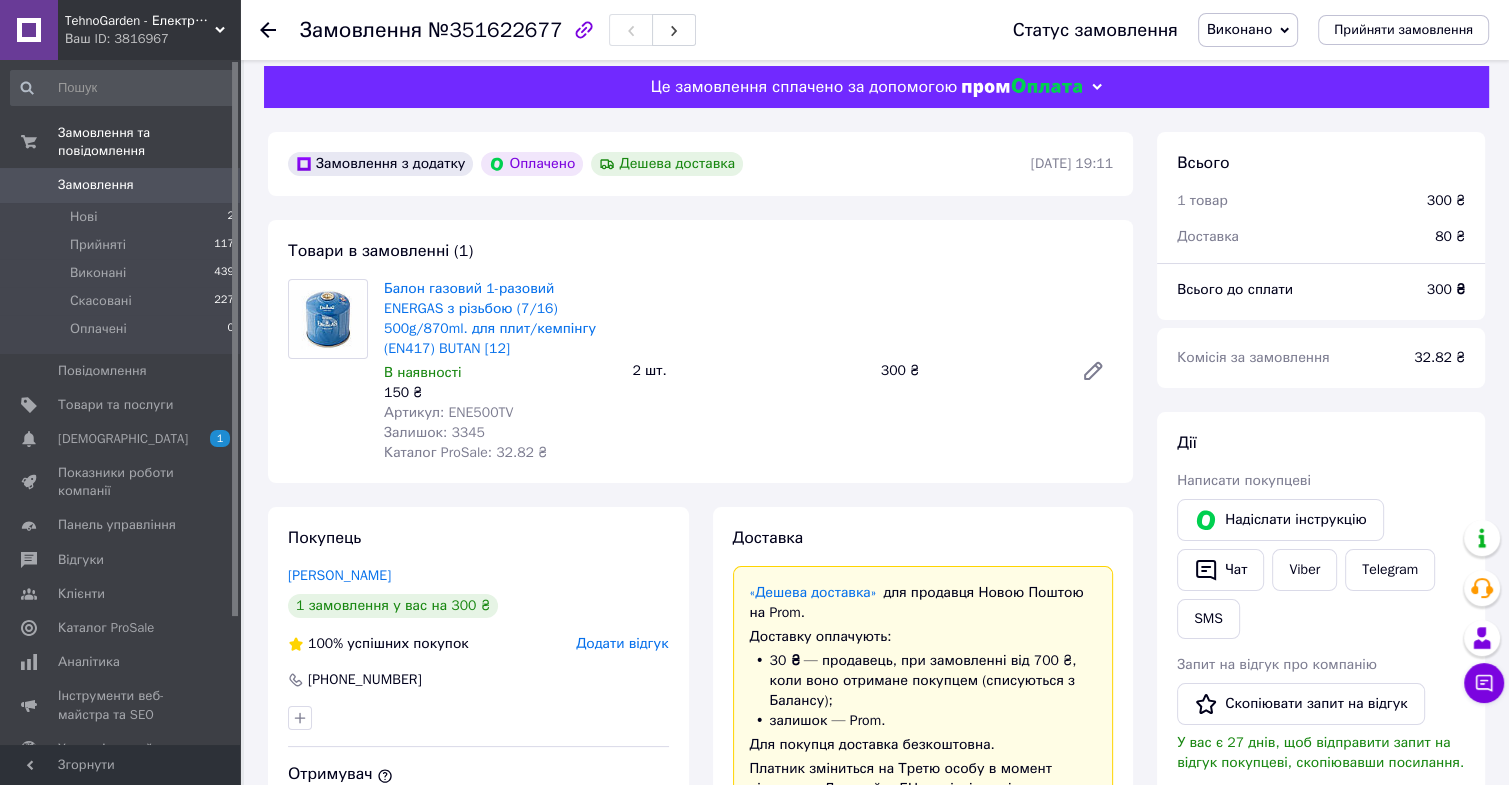 scroll, scrollTop: 0, scrollLeft: 0, axis: both 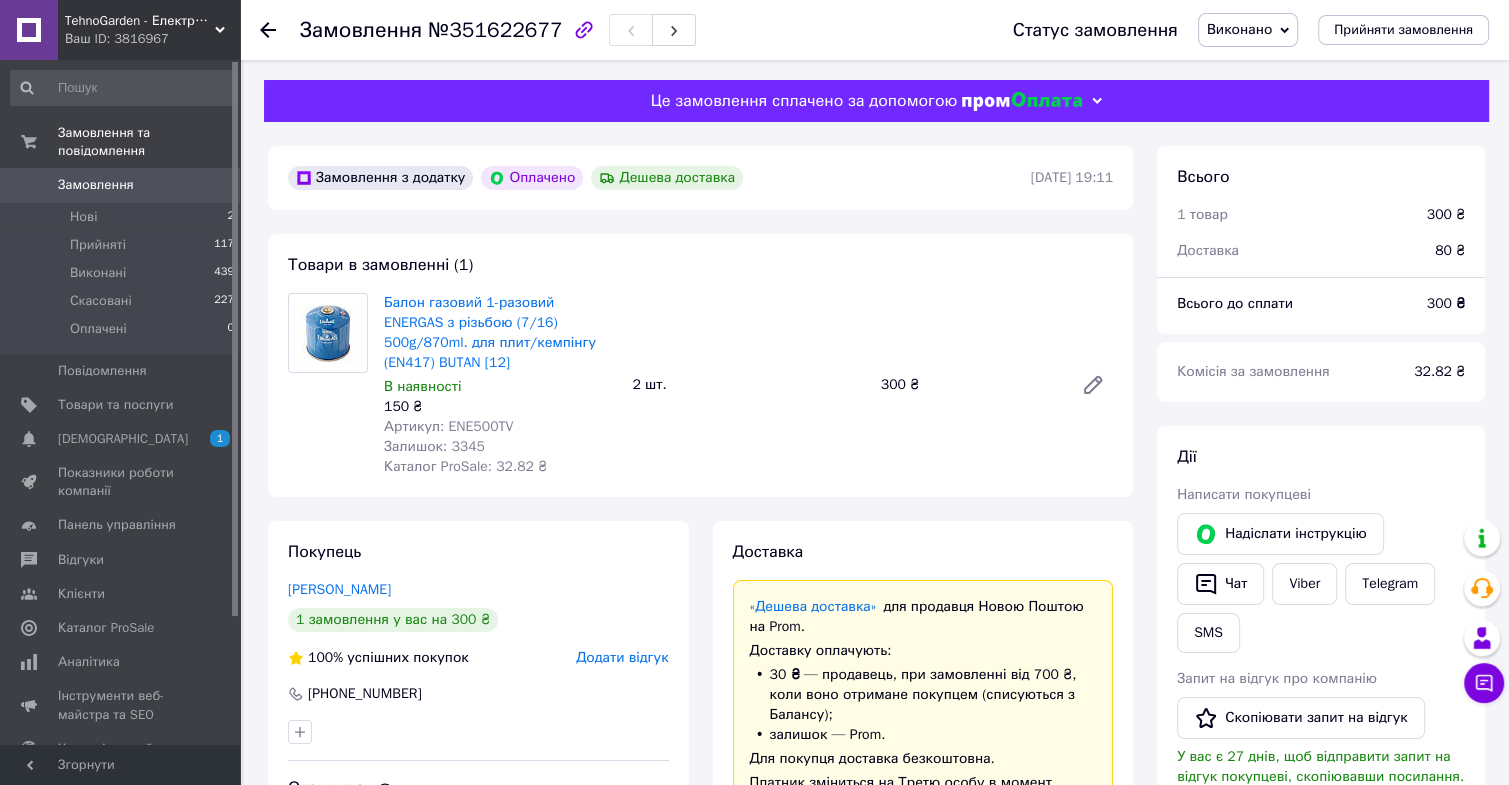 click on "Товари в замовленні (1) Балон газовий 1-разовий ENERGAS з різьбою (7/16) 500g/870ml. для плит/кемпінгу (EN417) BUTAN [12] В наявності 150 ₴ Артикул: ENE500TV Залишок: 3345 Каталог ProSale: 32.82 ₴  2 шт. 300 ₴" at bounding box center [700, 365] 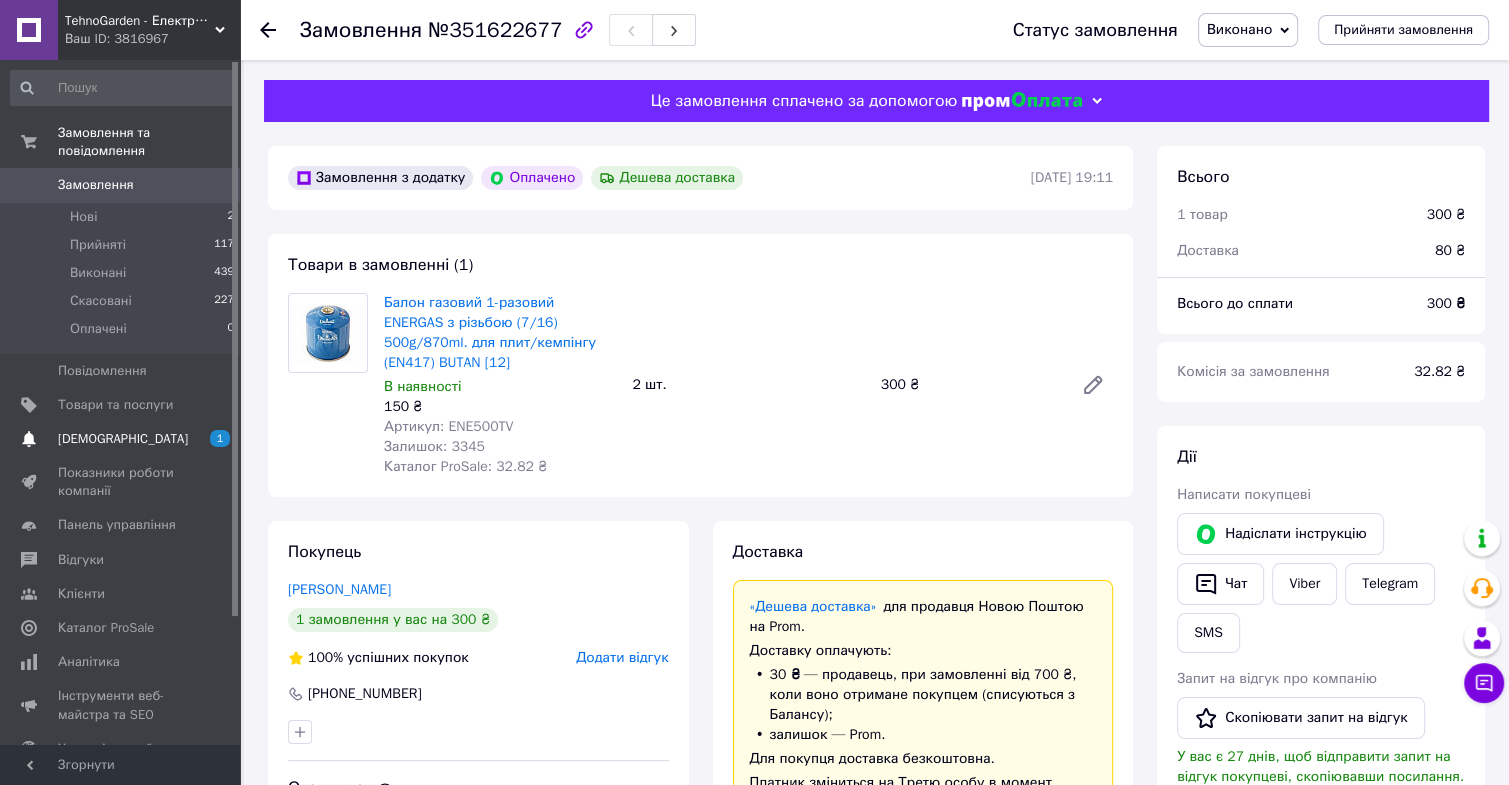 click on "[DEMOGRAPHIC_DATA]" at bounding box center [121, 439] 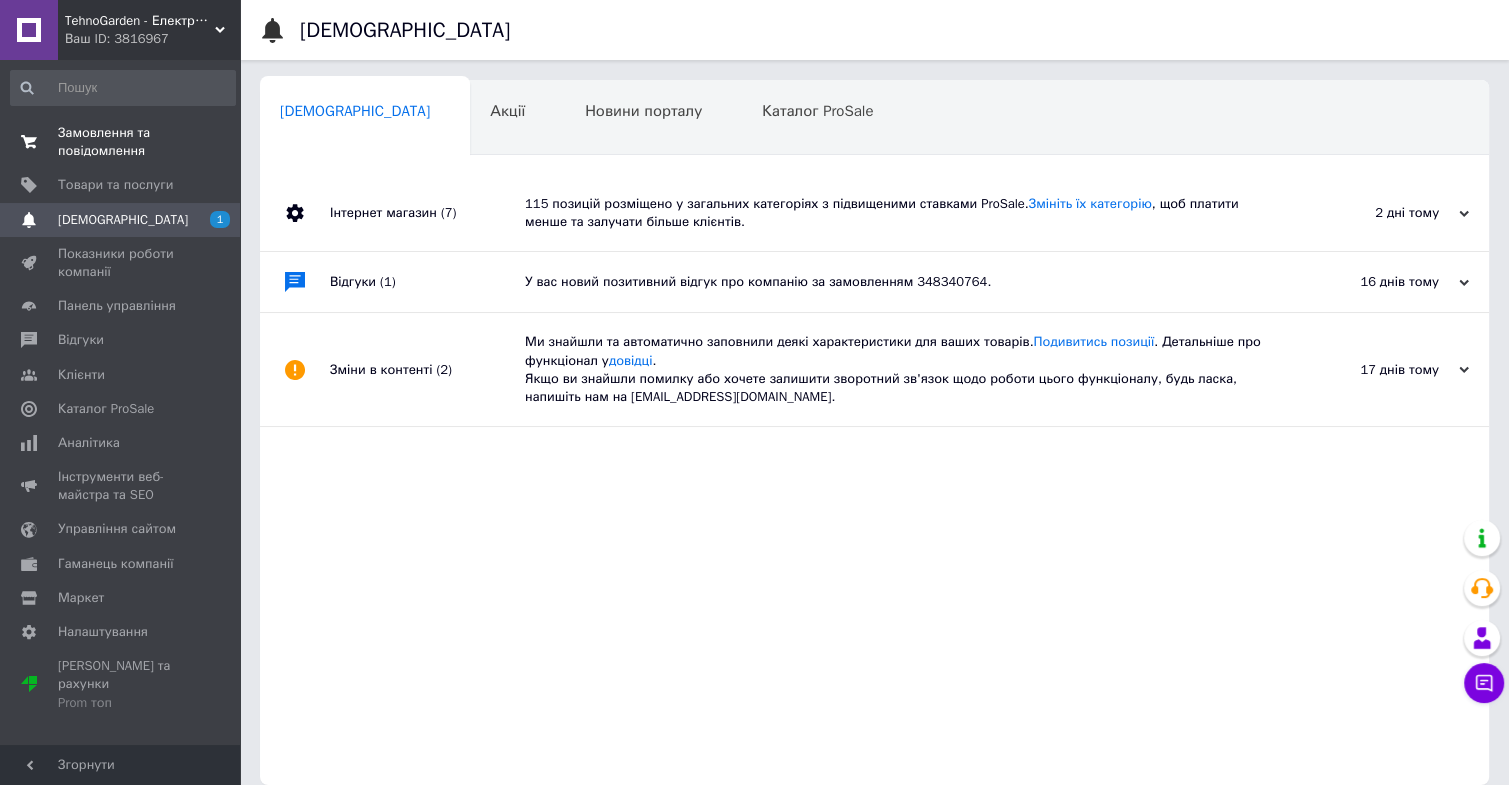 click on "0 0" at bounding box center (212, 142) 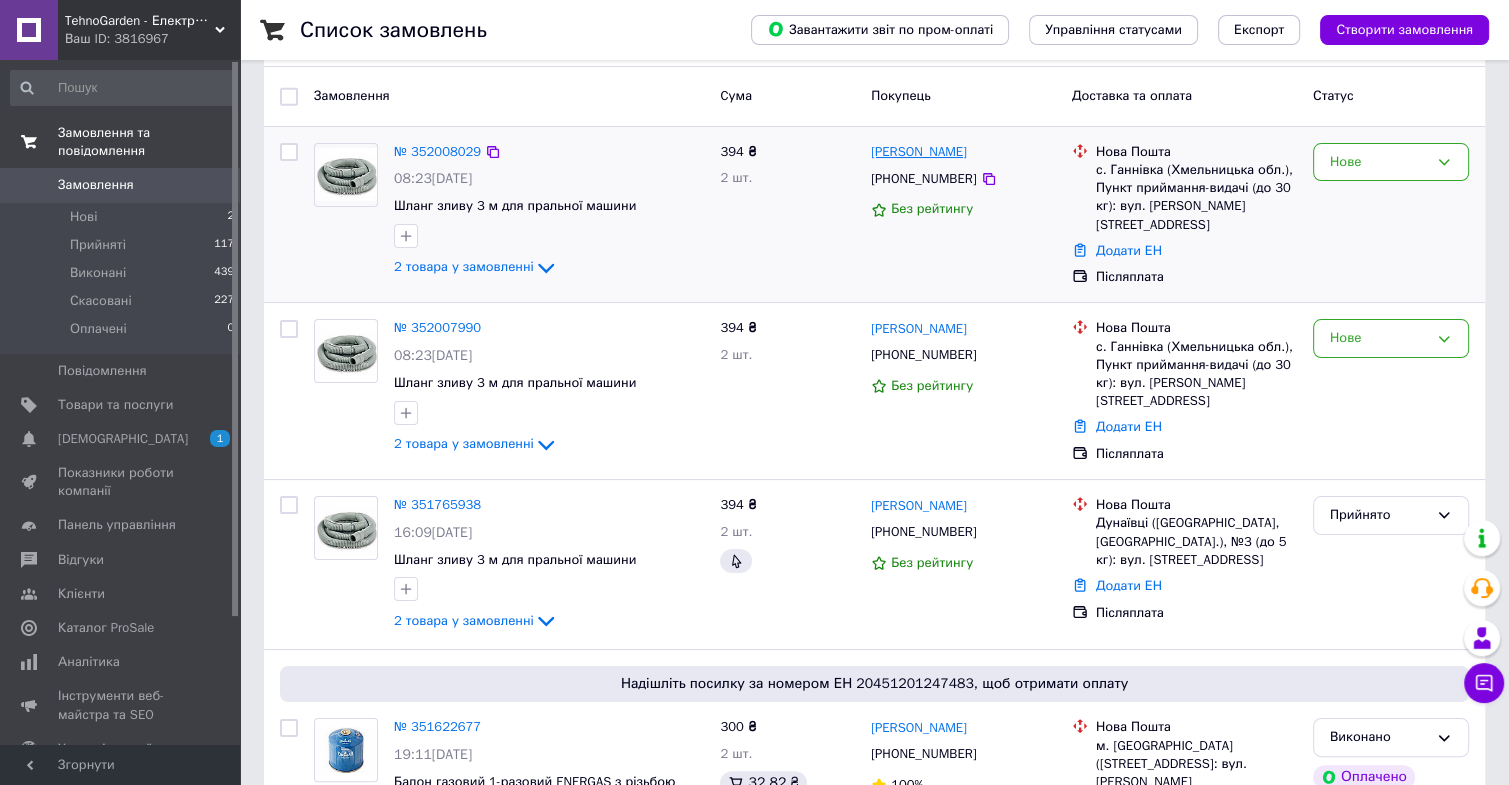 scroll, scrollTop: 200, scrollLeft: 0, axis: vertical 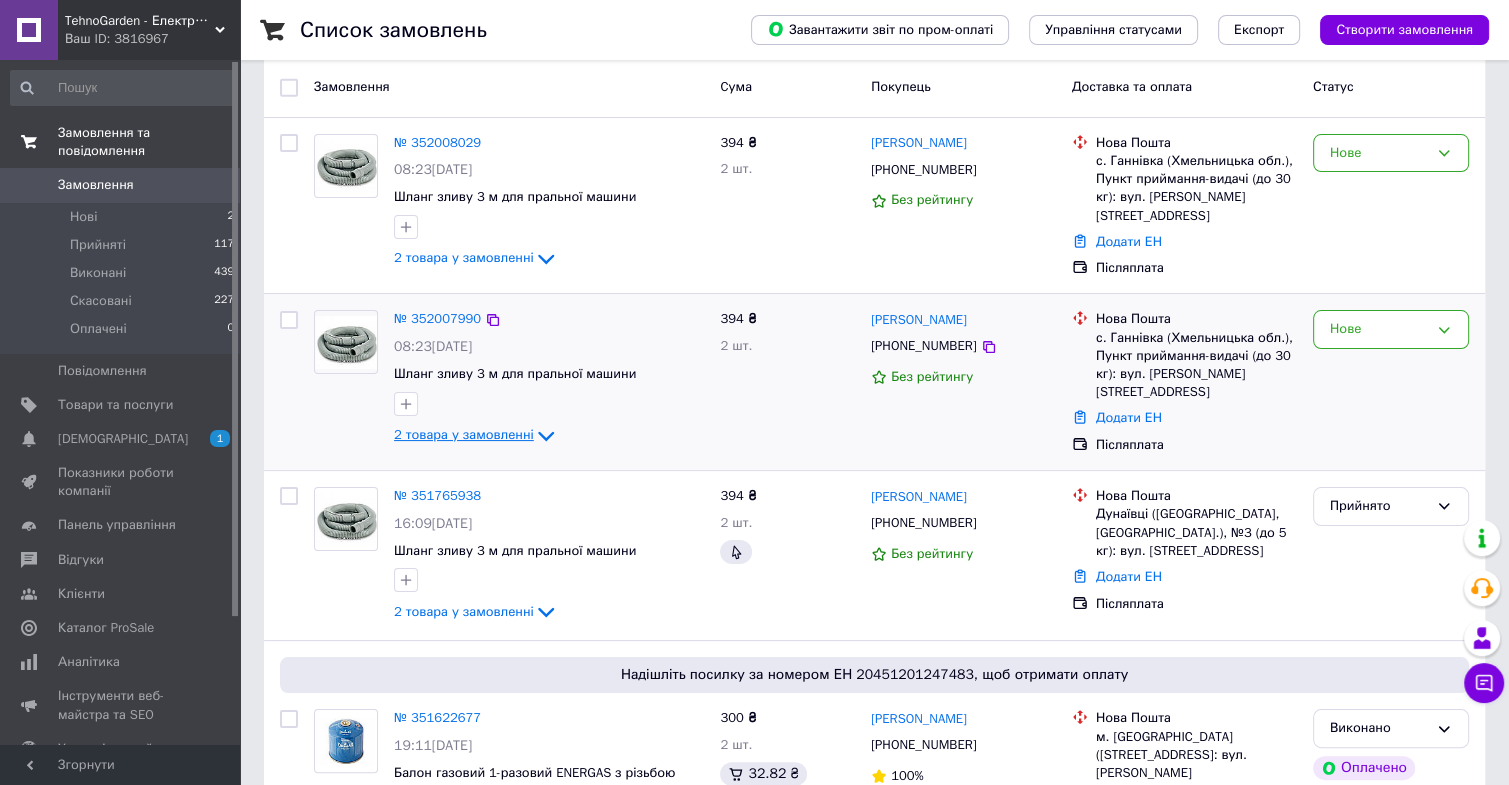 click on "2 товара у замовленні" at bounding box center (464, 434) 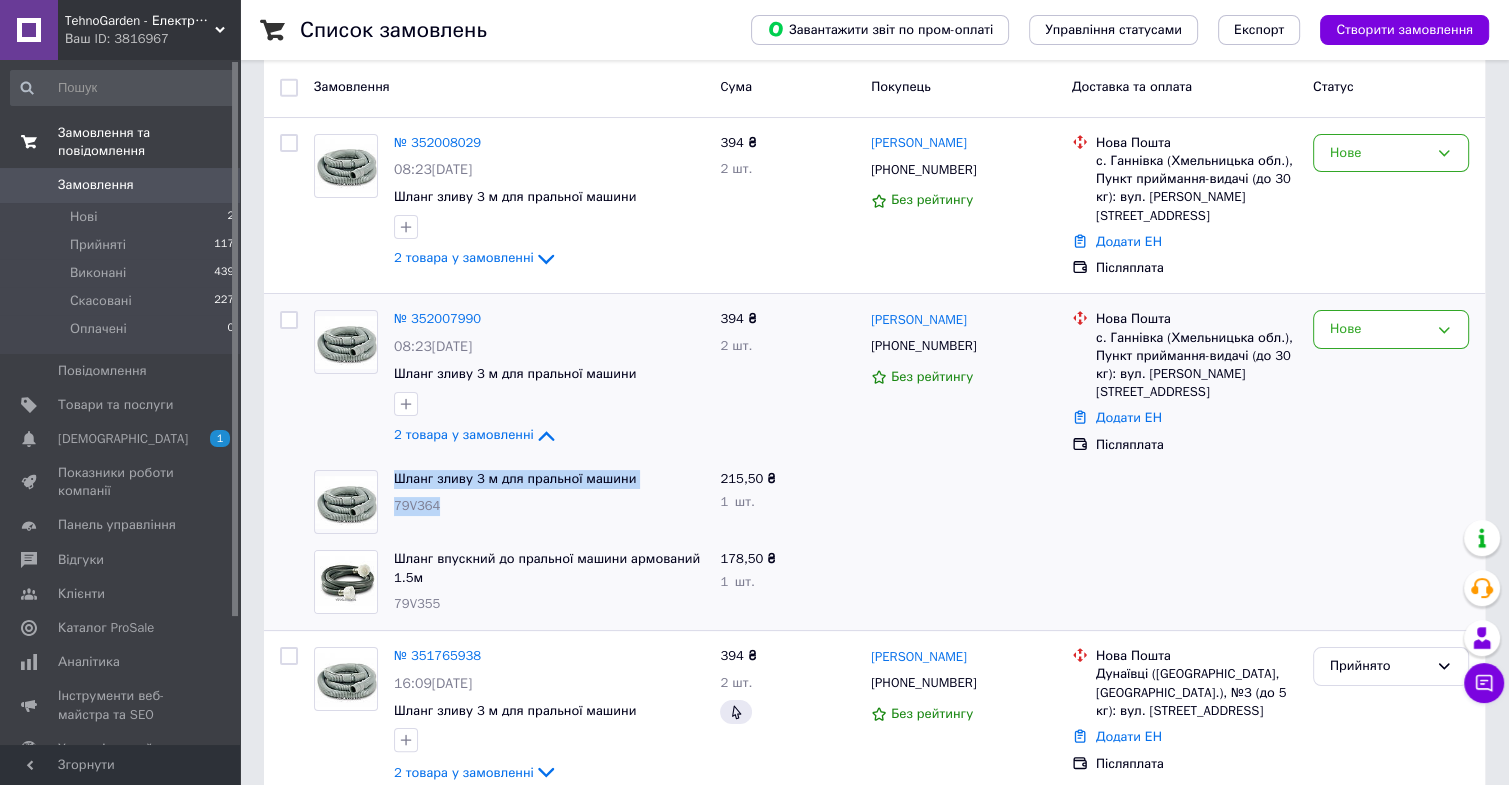 drag, startPoint x: 486, startPoint y: 497, endPoint x: 396, endPoint y: 481, distance: 91.411156 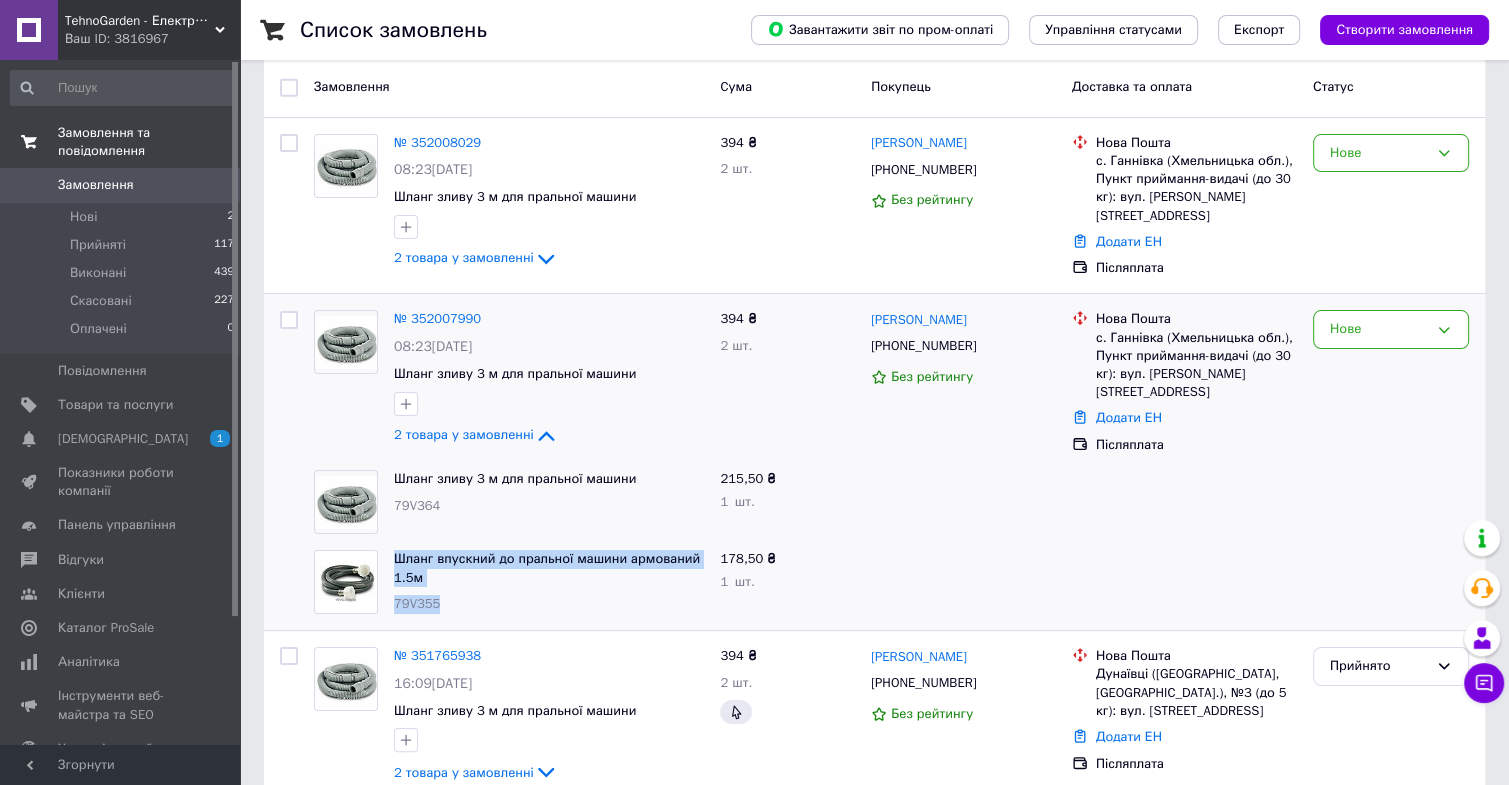 drag, startPoint x: 478, startPoint y: 591, endPoint x: 401, endPoint y: 573, distance: 79.07591 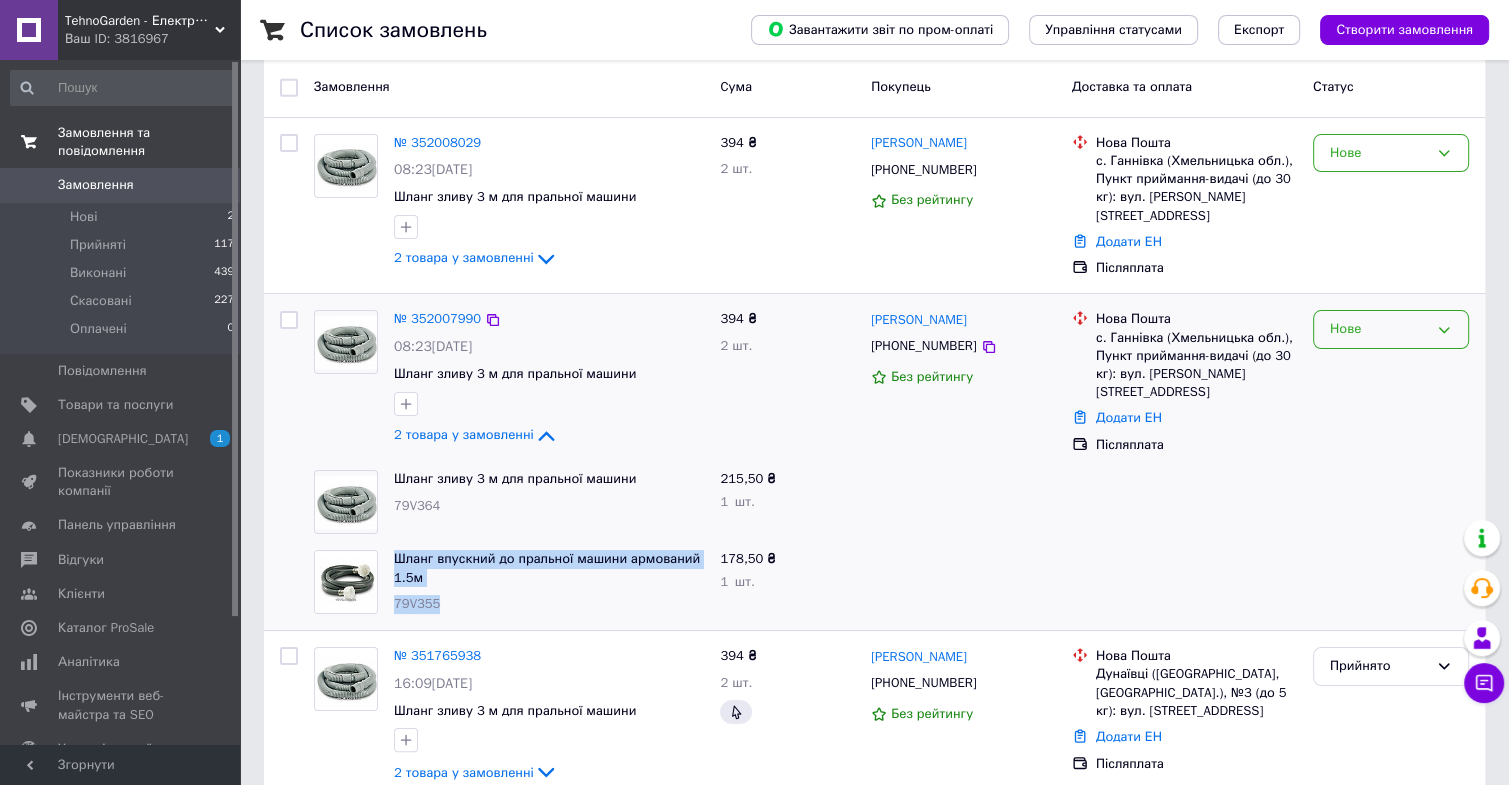 click on "Нове" at bounding box center (1391, 329) 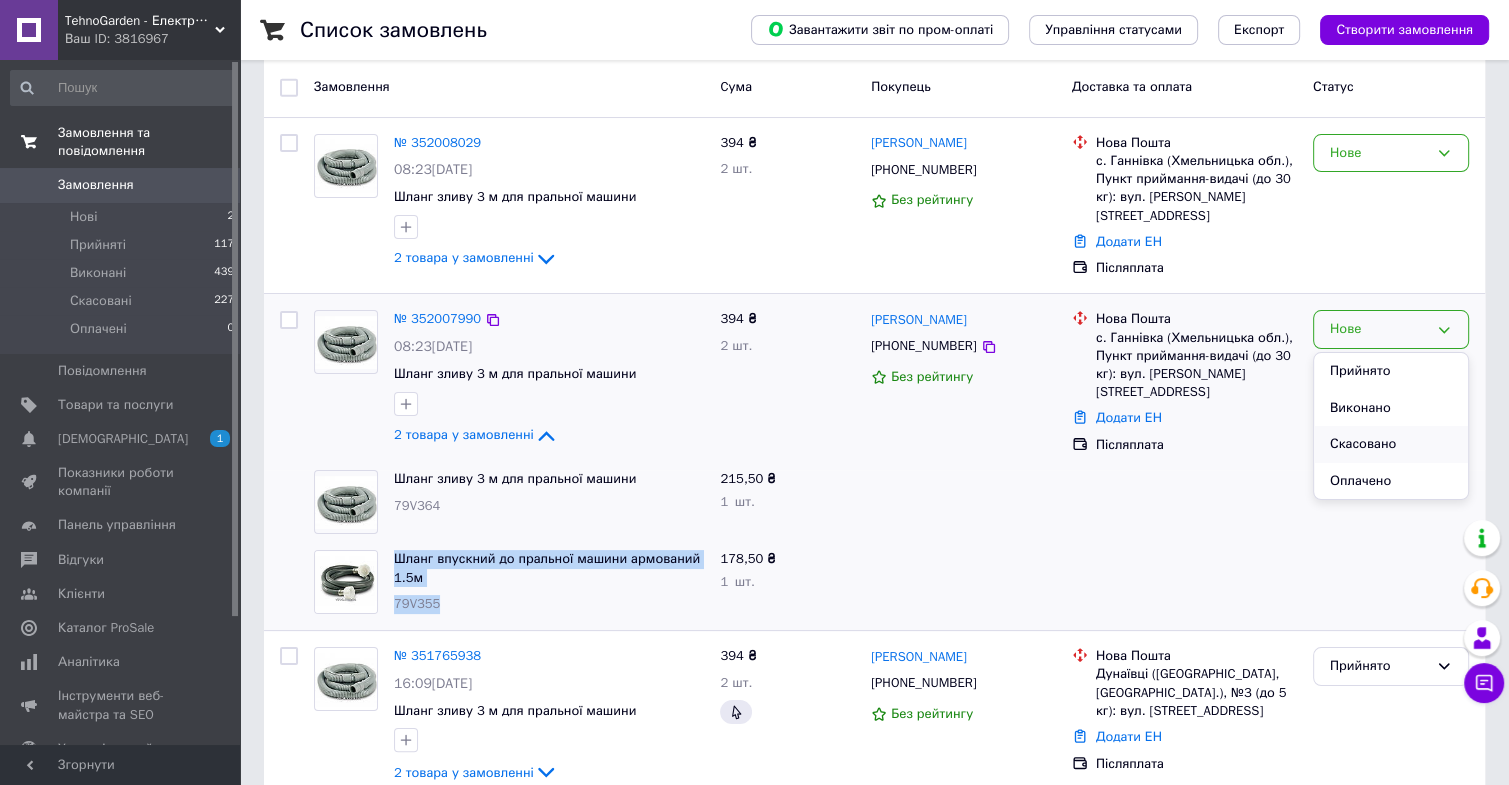 click on "Скасовано" at bounding box center [1391, 444] 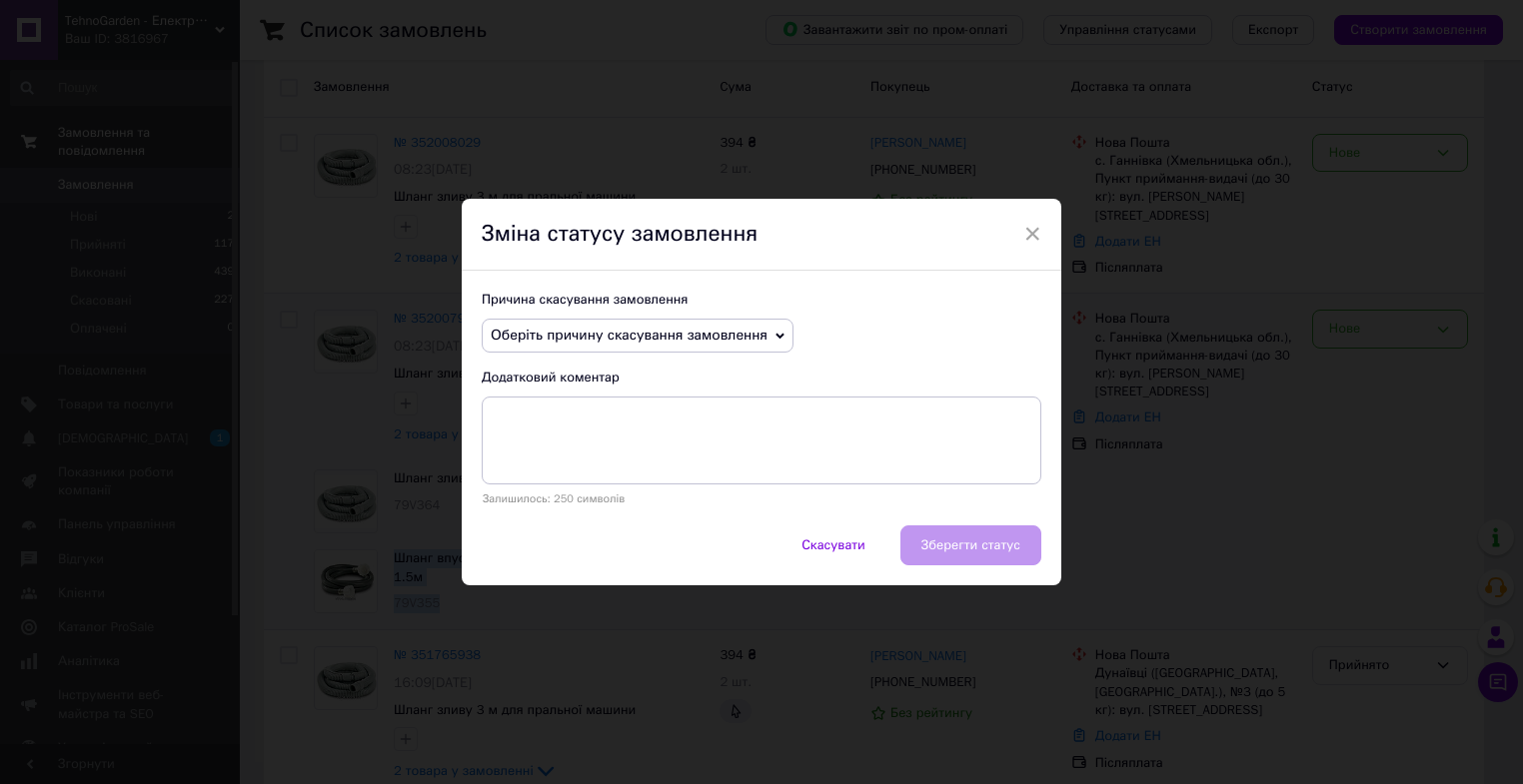 click on "Оберіть причину скасування замовлення" at bounding box center (629, 335) 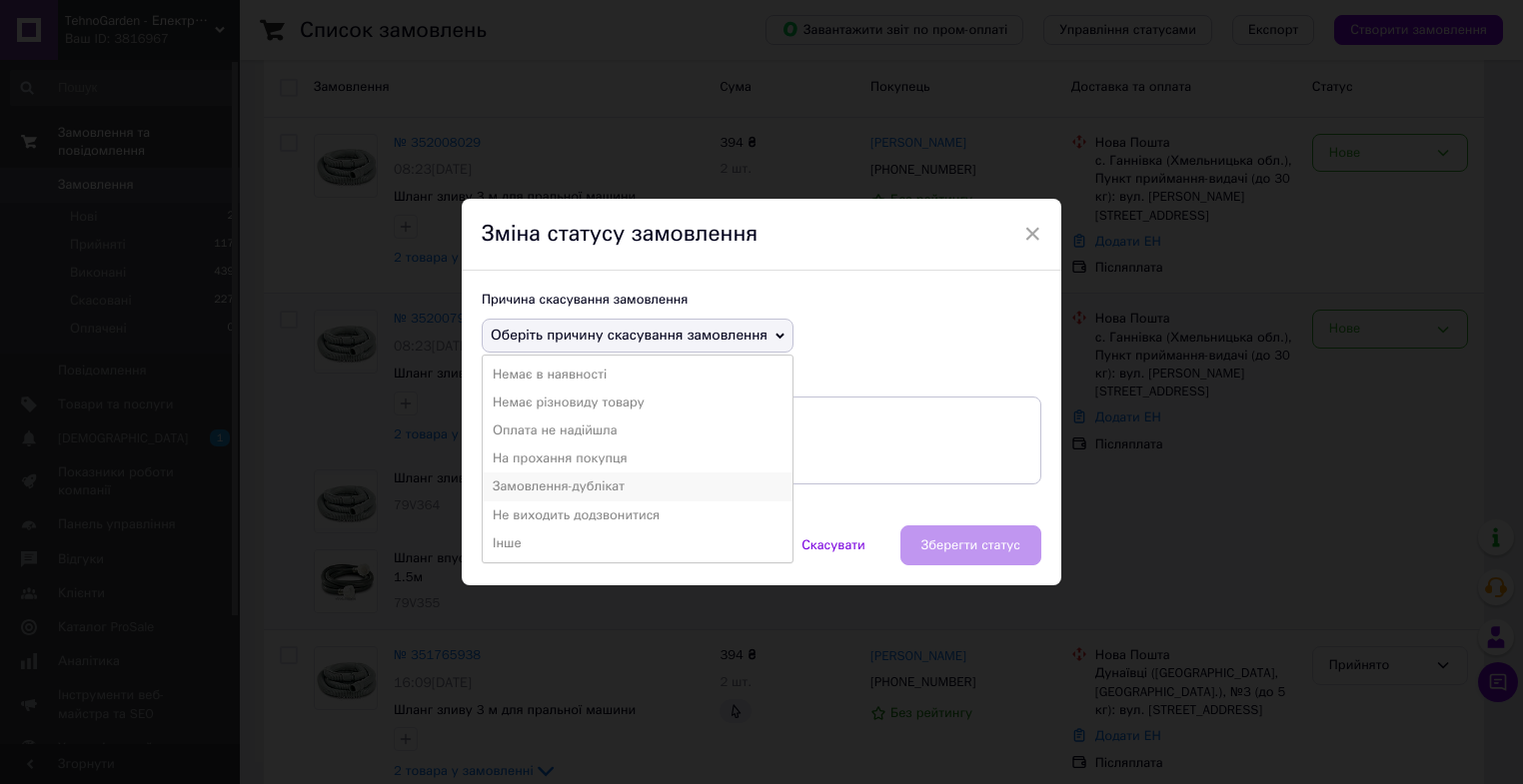click on "Замовлення-дублікат" at bounding box center (638, 486) 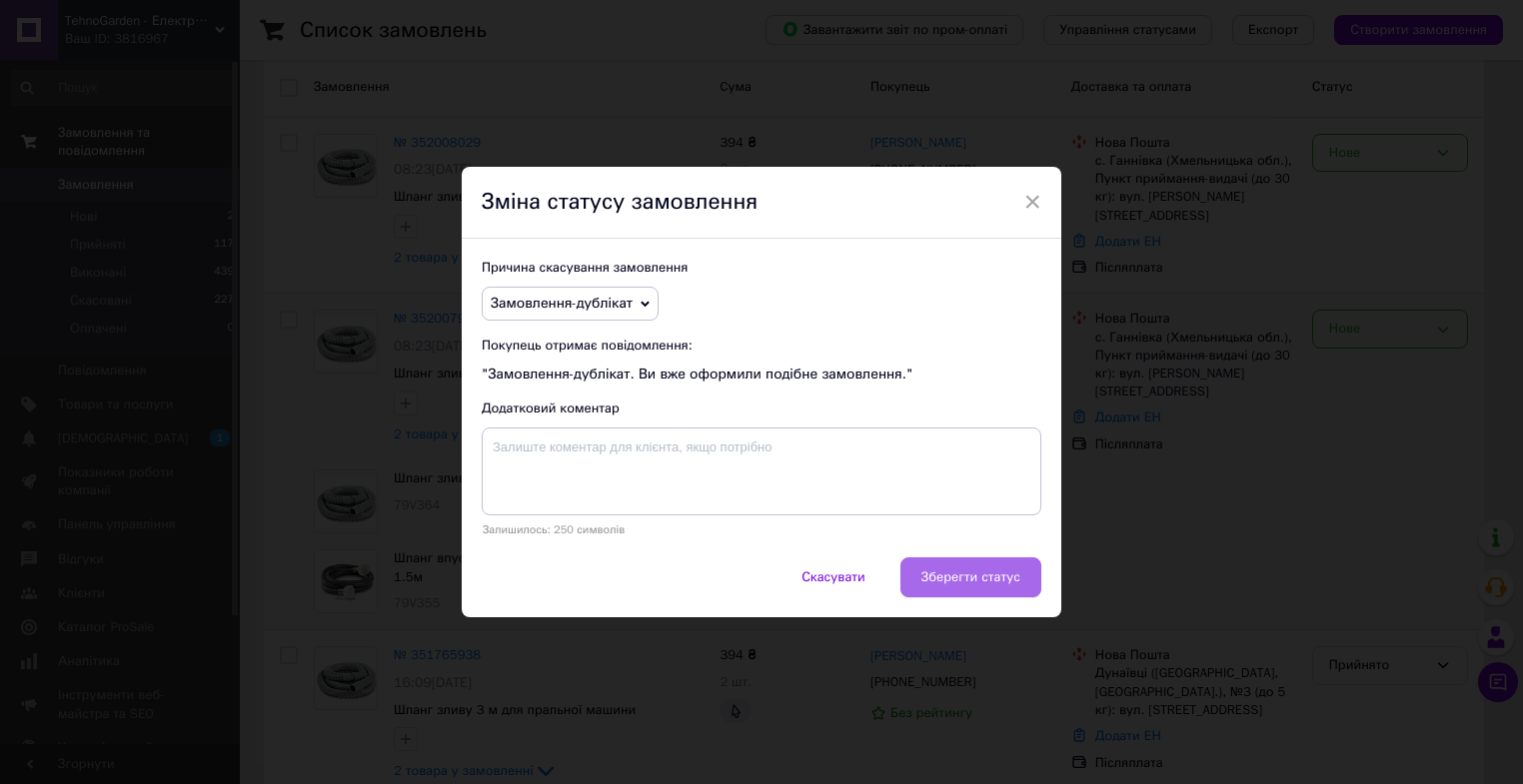 click on "Зберегти статус" at bounding box center (970, 577) 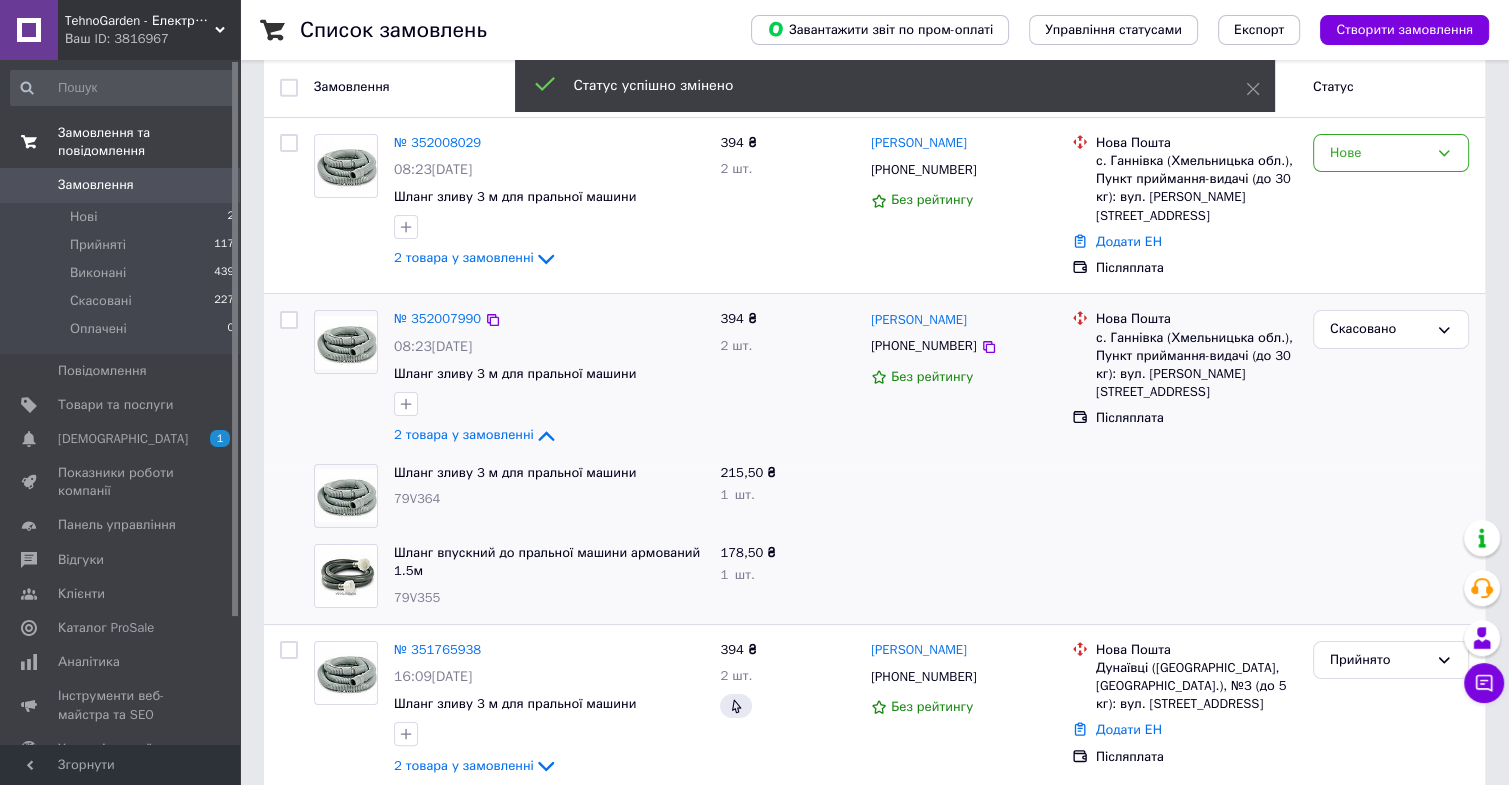 scroll, scrollTop: 400, scrollLeft: 0, axis: vertical 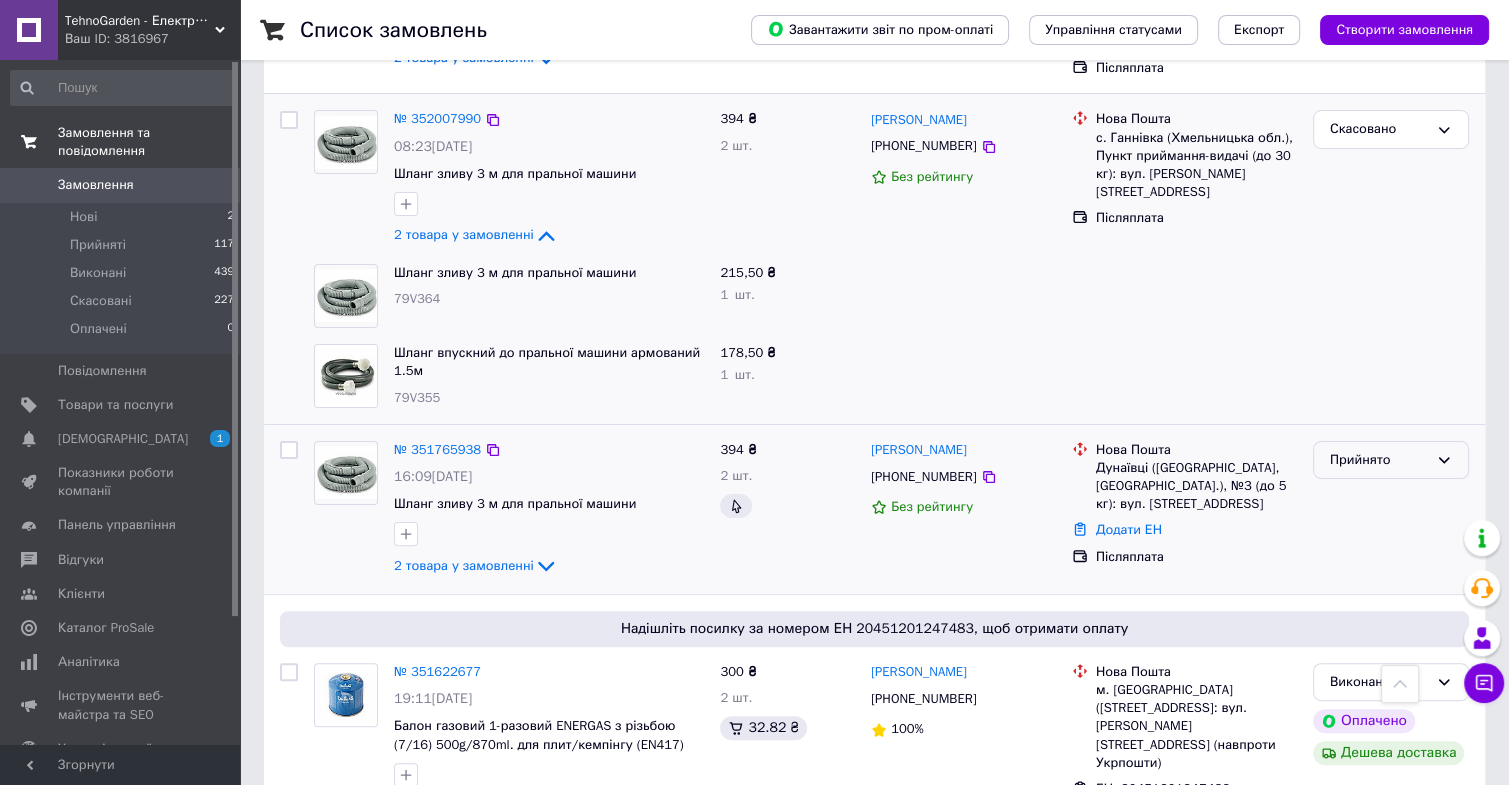 click on "Прийнято" at bounding box center [1379, 460] 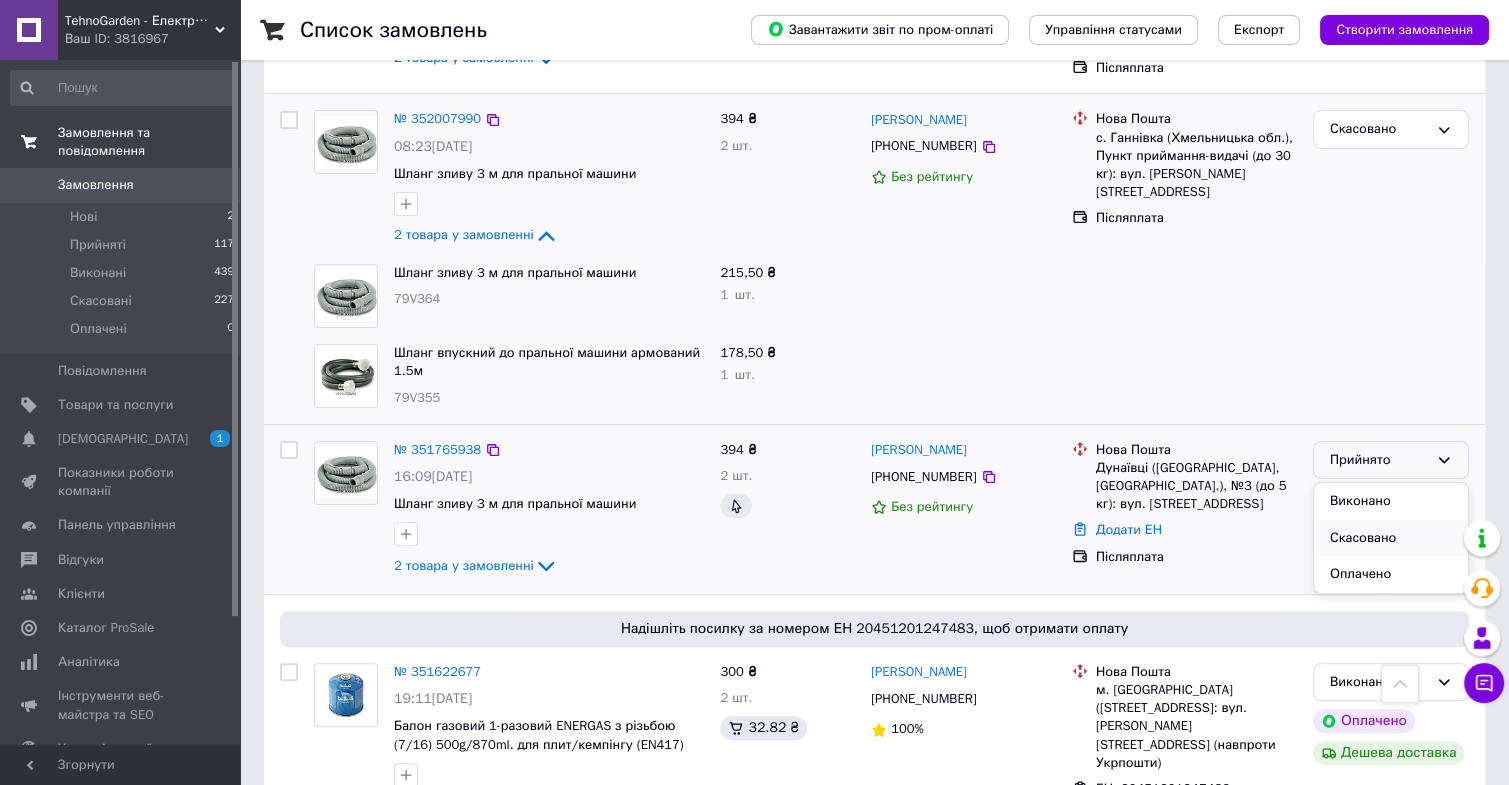 click on "Скасовано" at bounding box center [1391, 538] 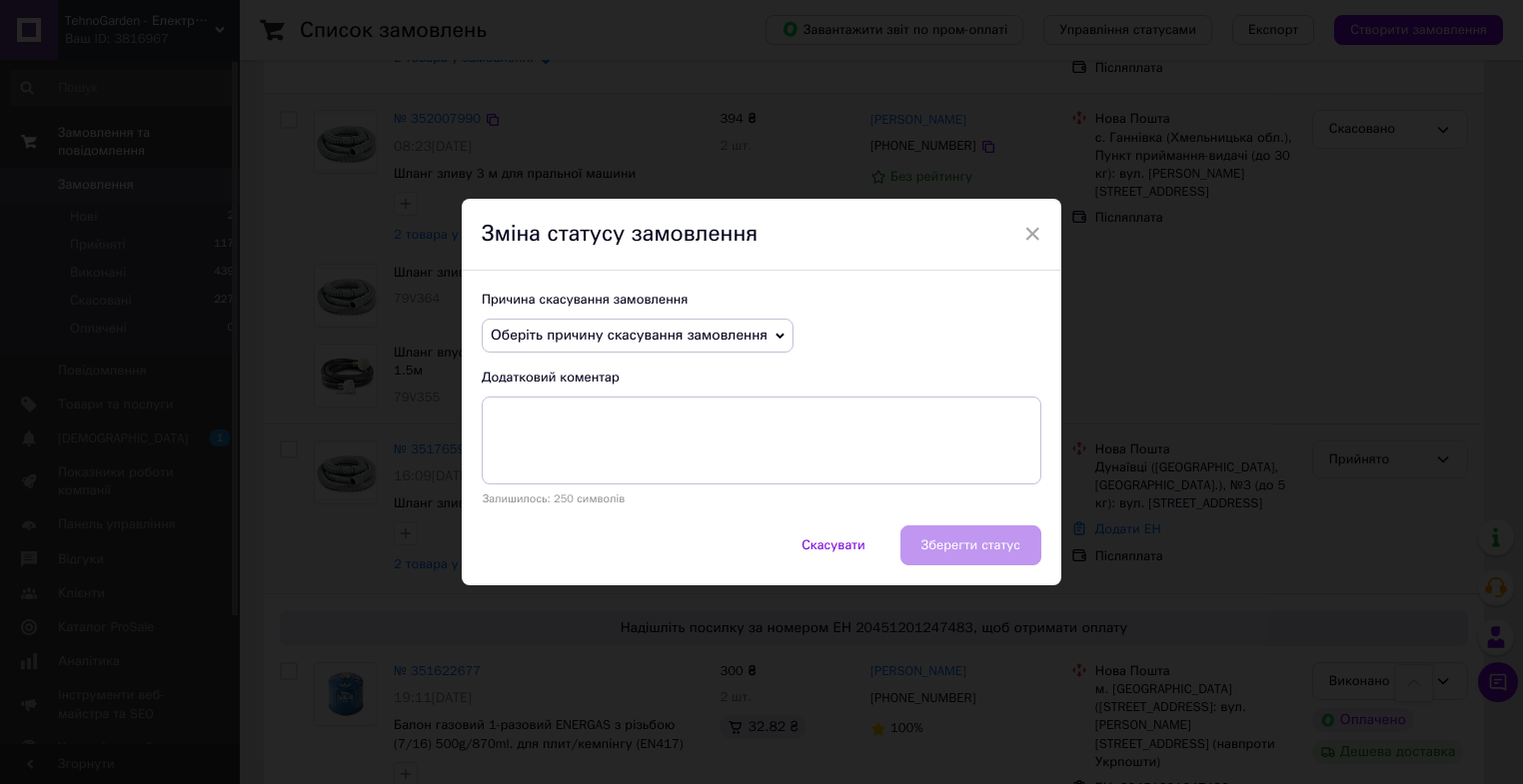 click on "Оберіть причину скасування замовлення" at bounding box center [629, 335] 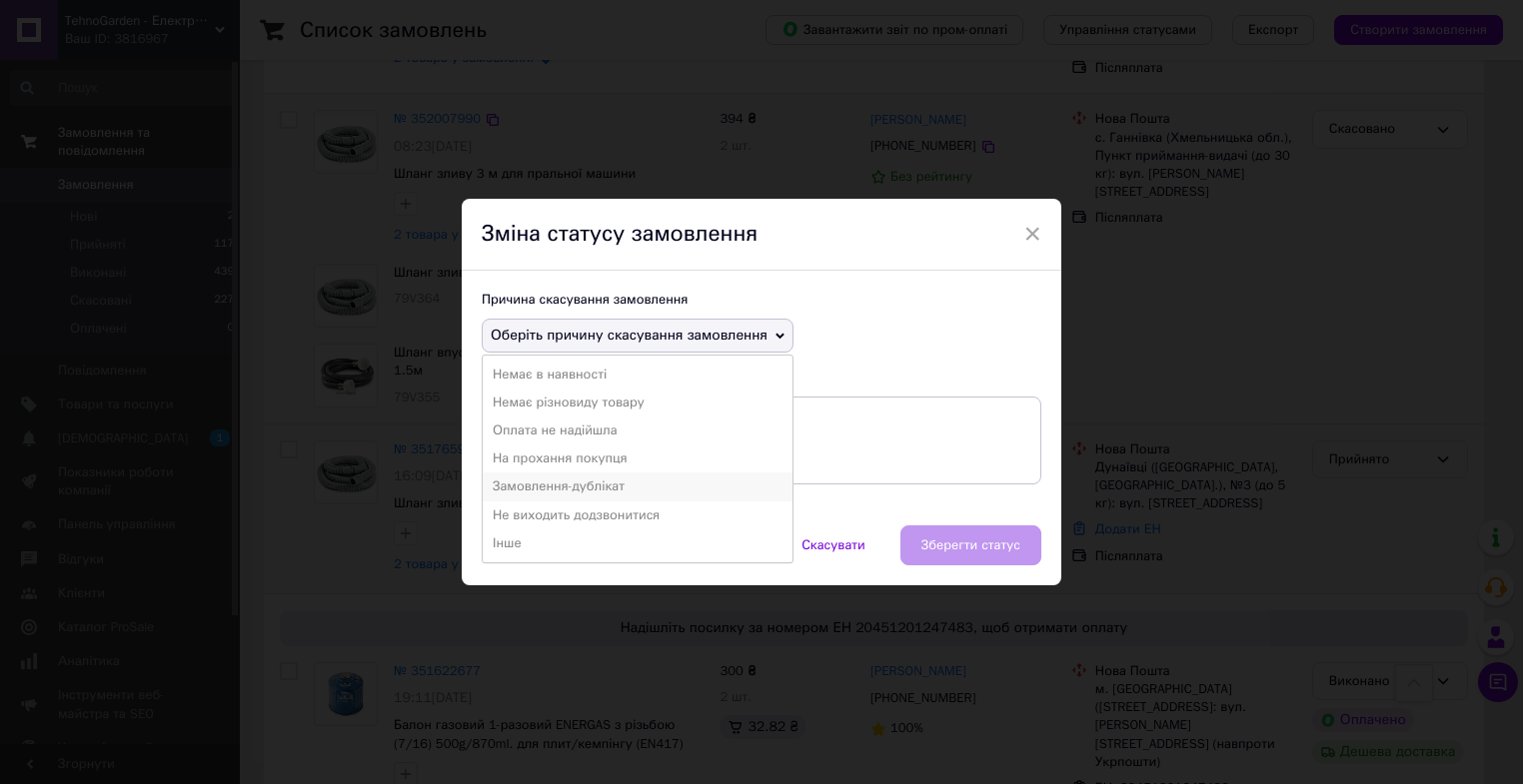 click on "Замовлення-дублікат" at bounding box center [638, 486] 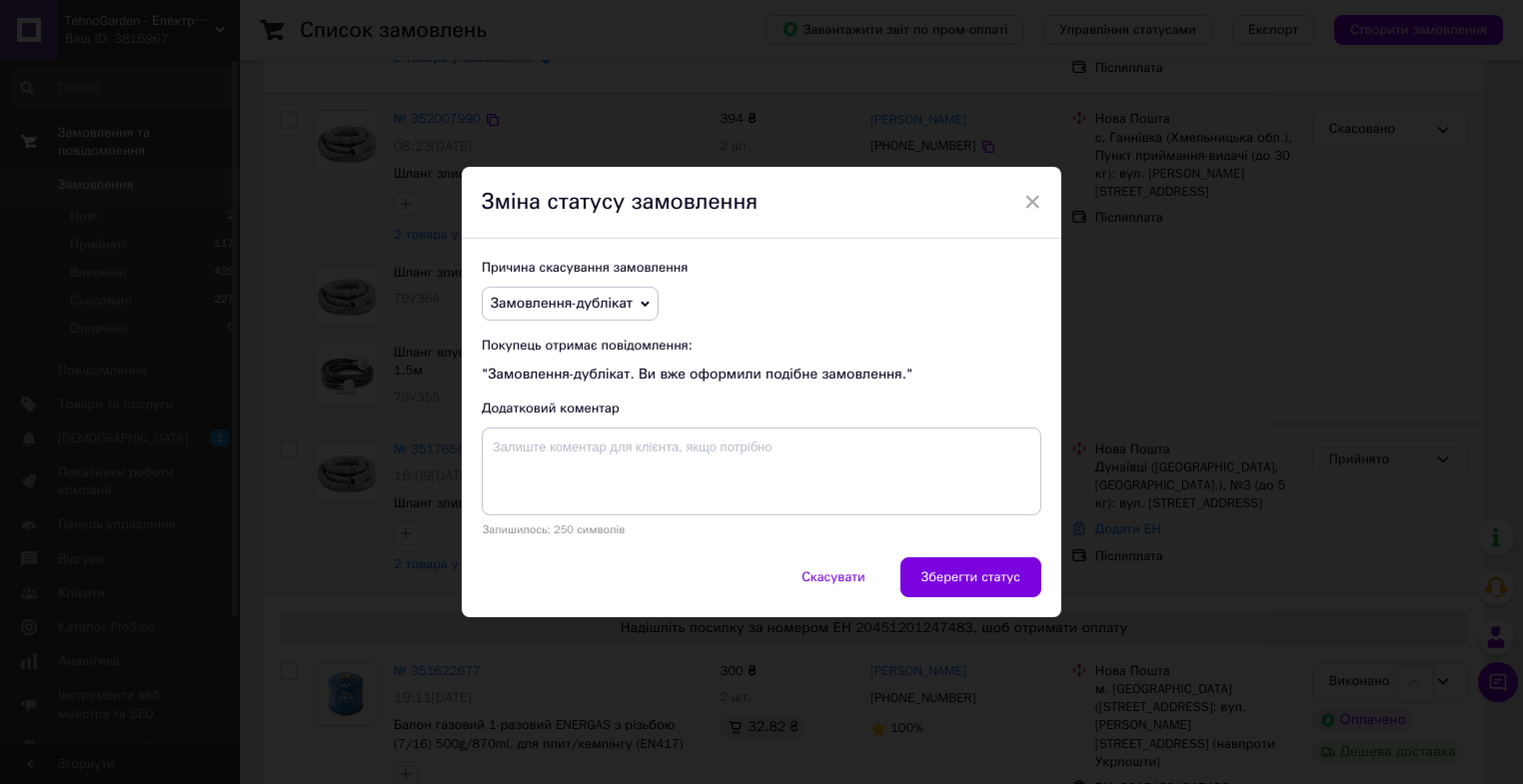 click on "Зберегти статус" at bounding box center [970, 577] 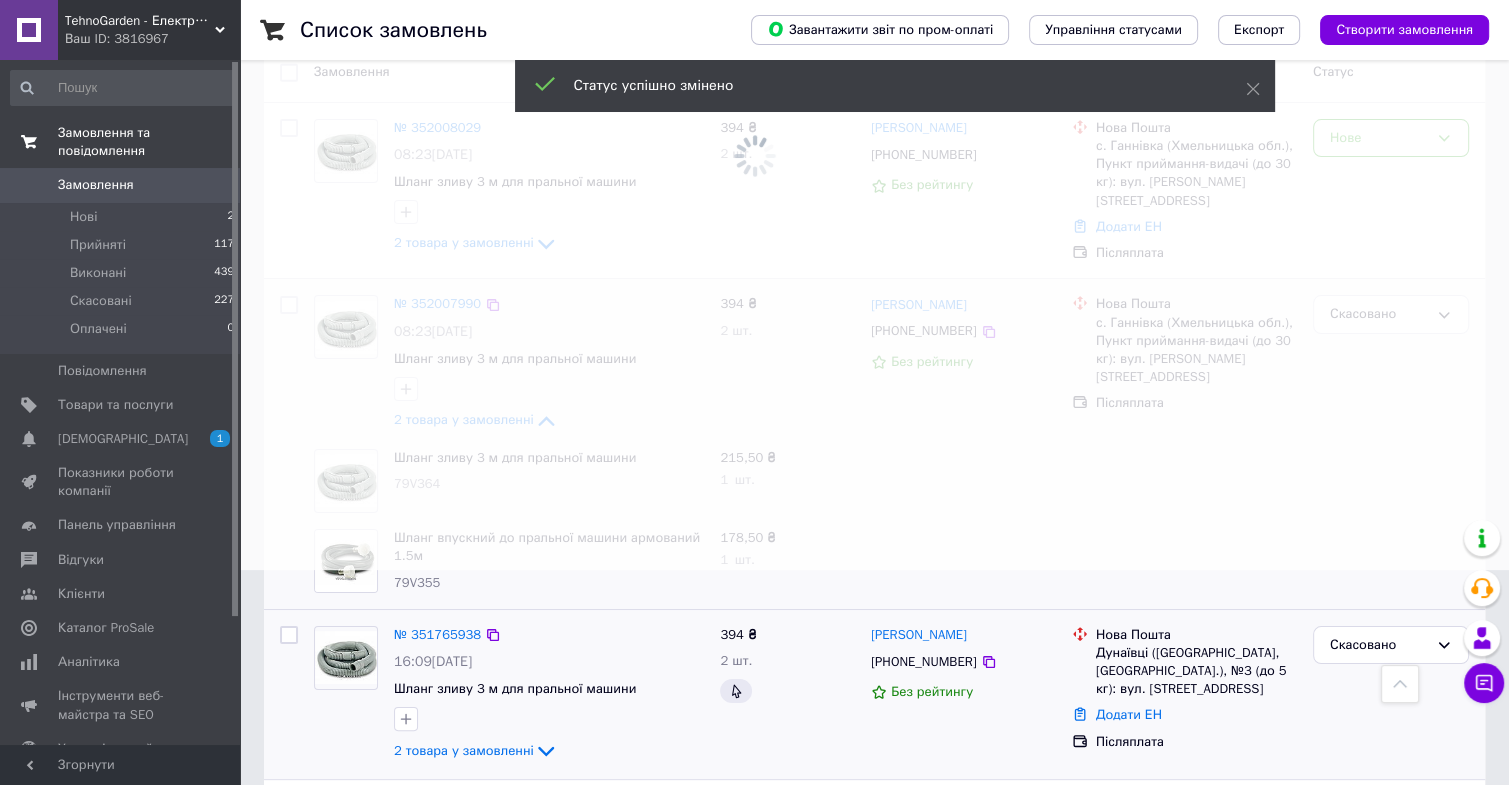 scroll, scrollTop: 0, scrollLeft: 0, axis: both 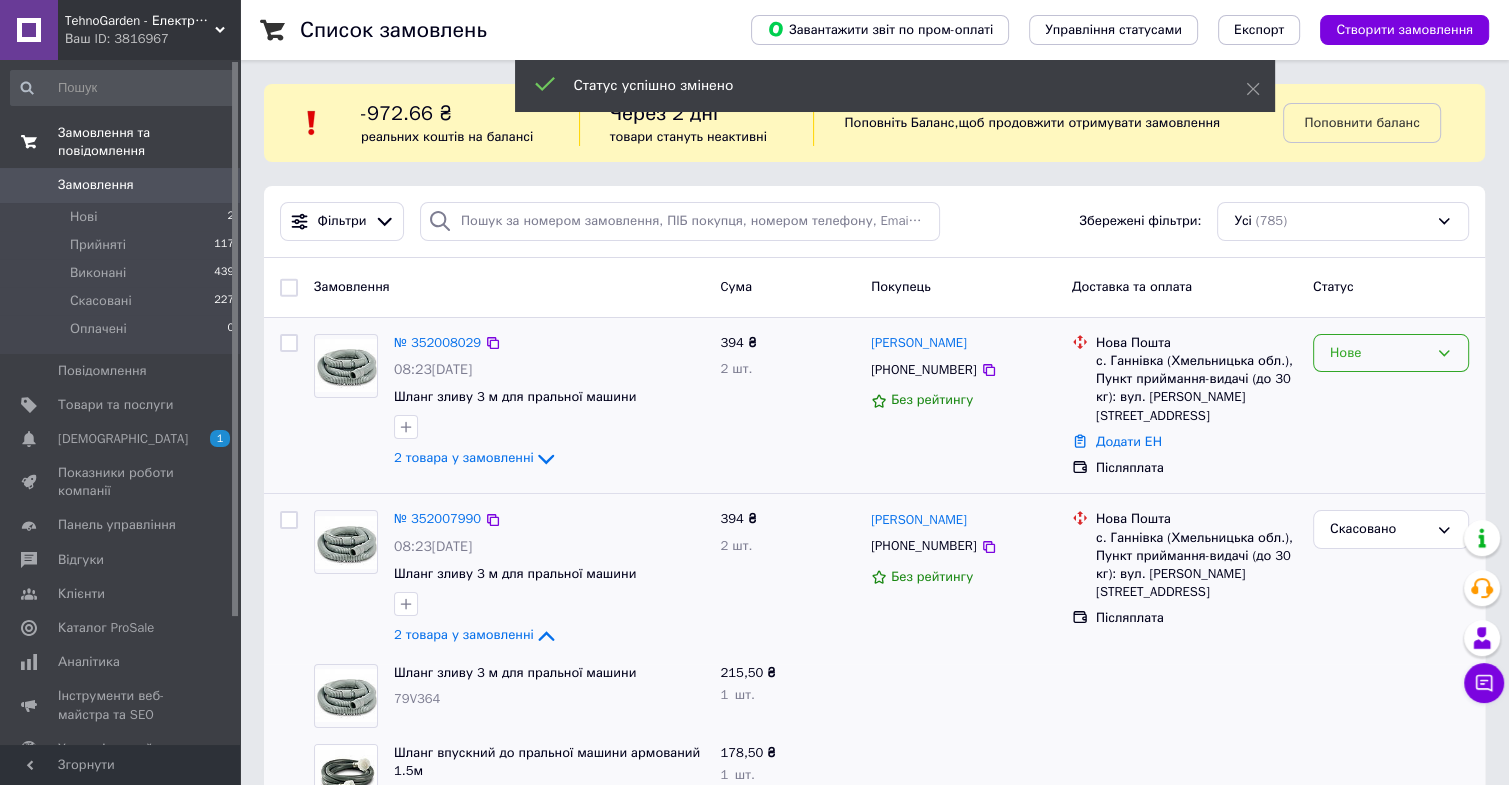 click on "Нове" at bounding box center (1379, 353) 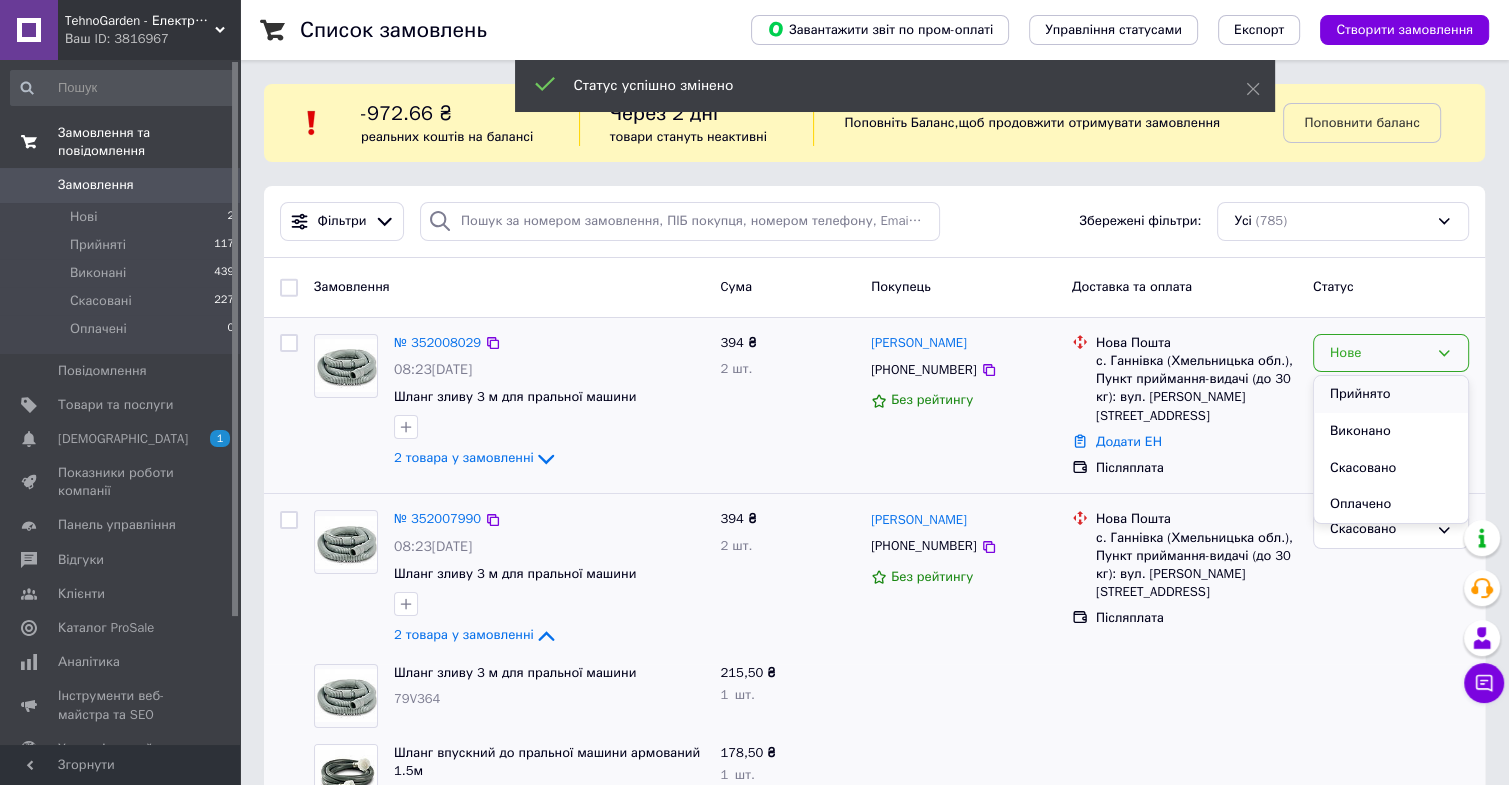 click on "Прийнято" at bounding box center (1391, 394) 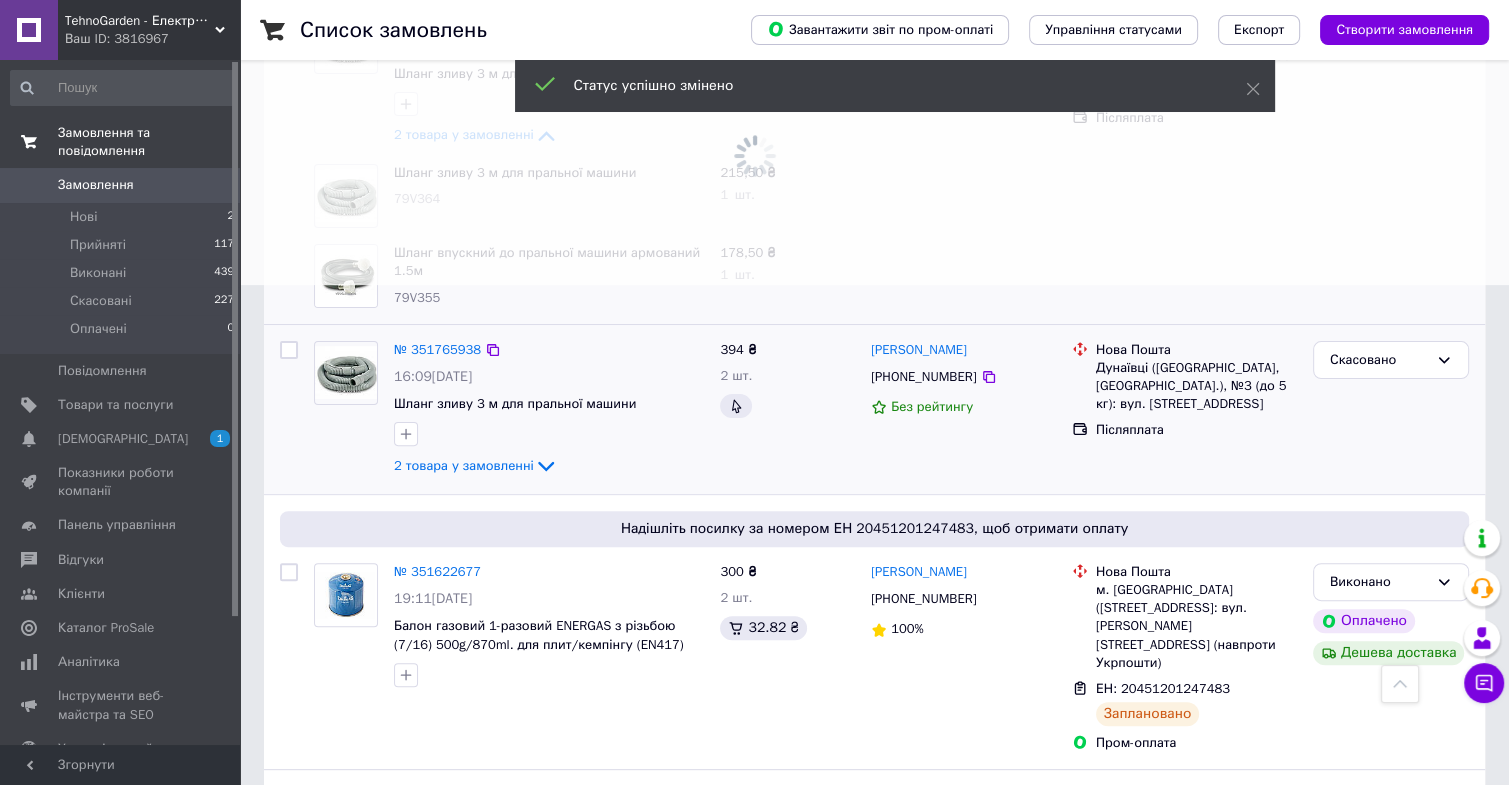 scroll, scrollTop: 700, scrollLeft: 0, axis: vertical 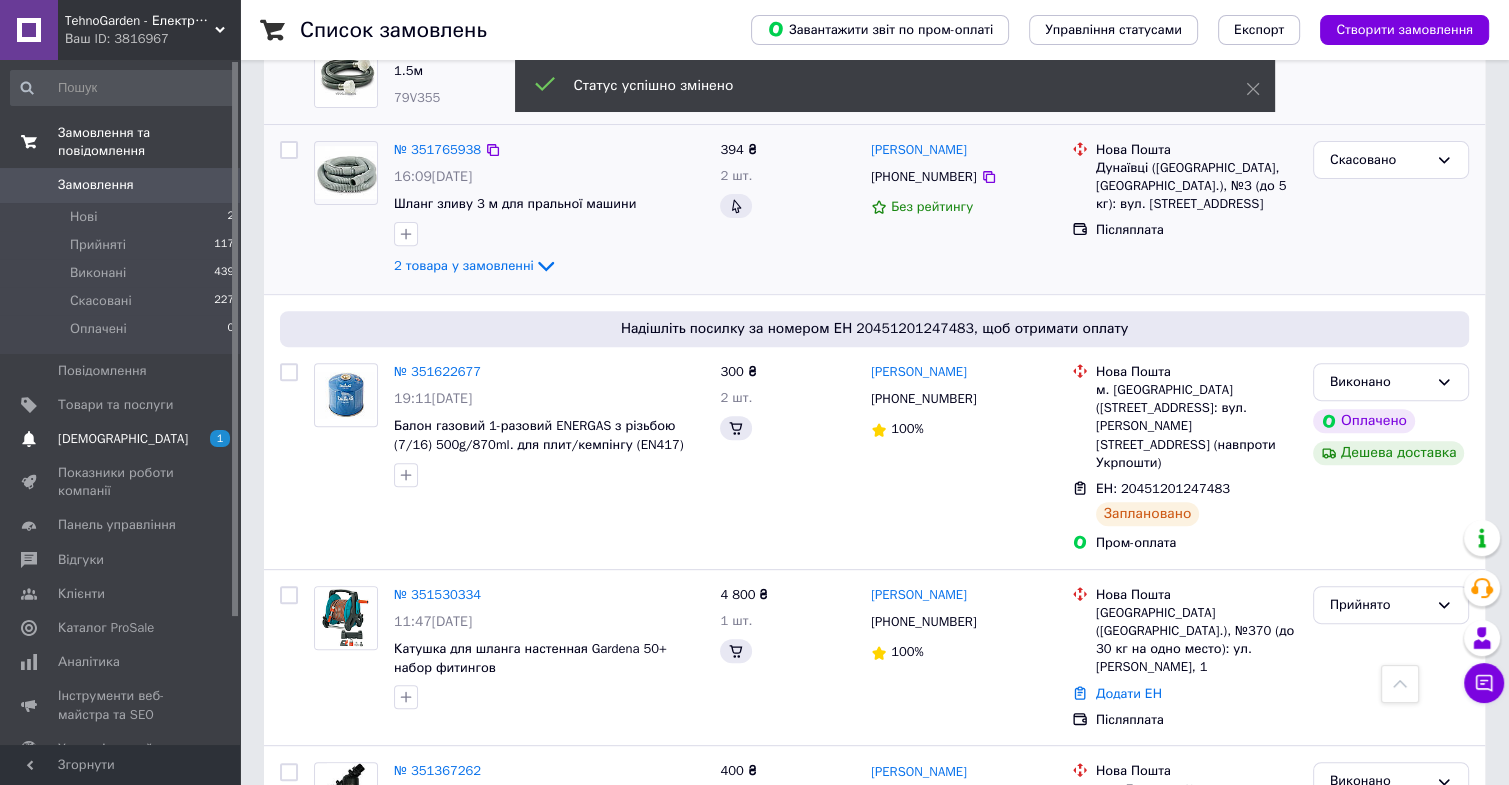 click on "[DEMOGRAPHIC_DATA]" at bounding box center [123, 439] 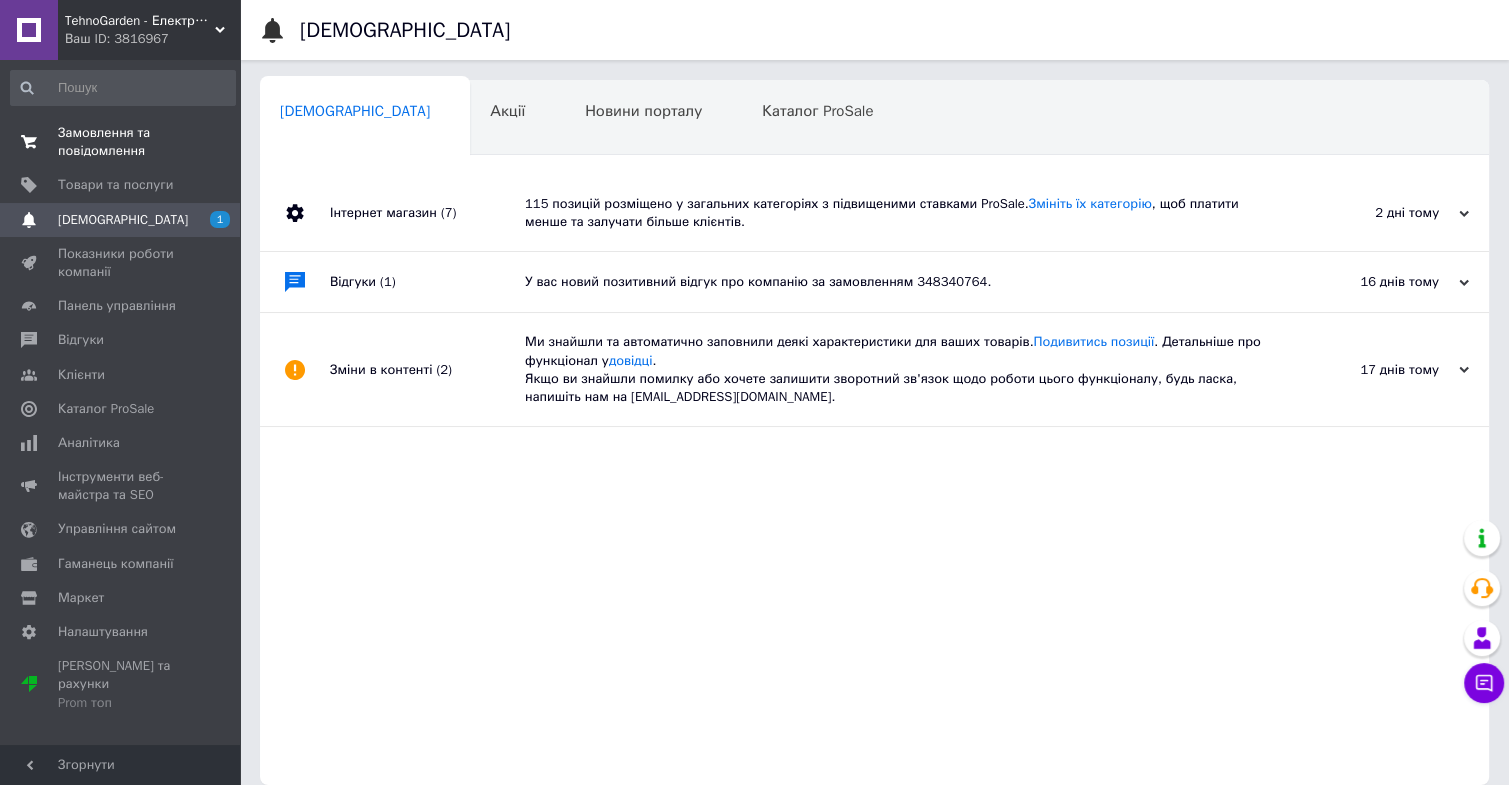 click on "Замовлення та повідомлення" at bounding box center (121, 142) 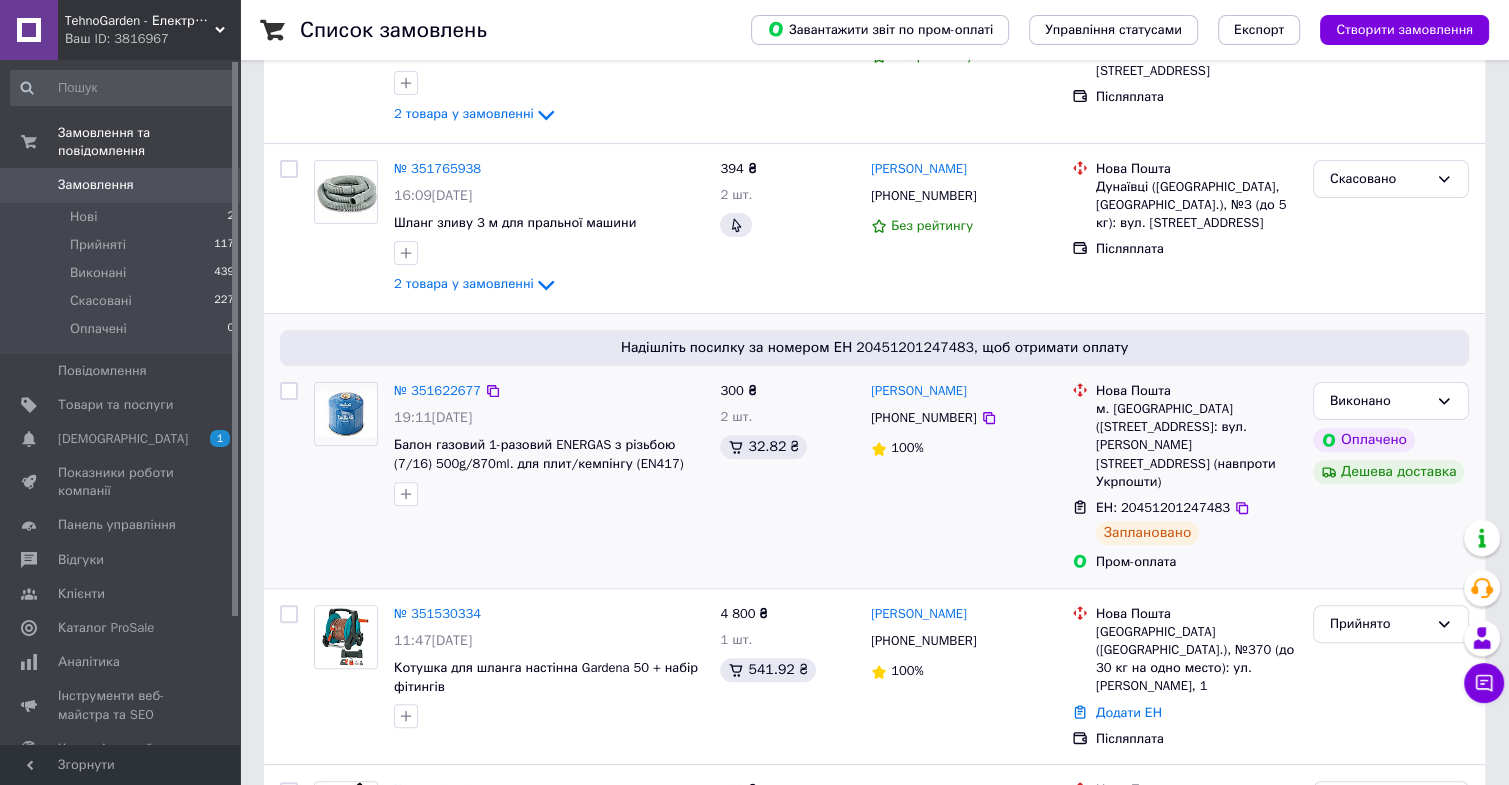 scroll, scrollTop: 602, scrollLeft: 0, axis: vertical 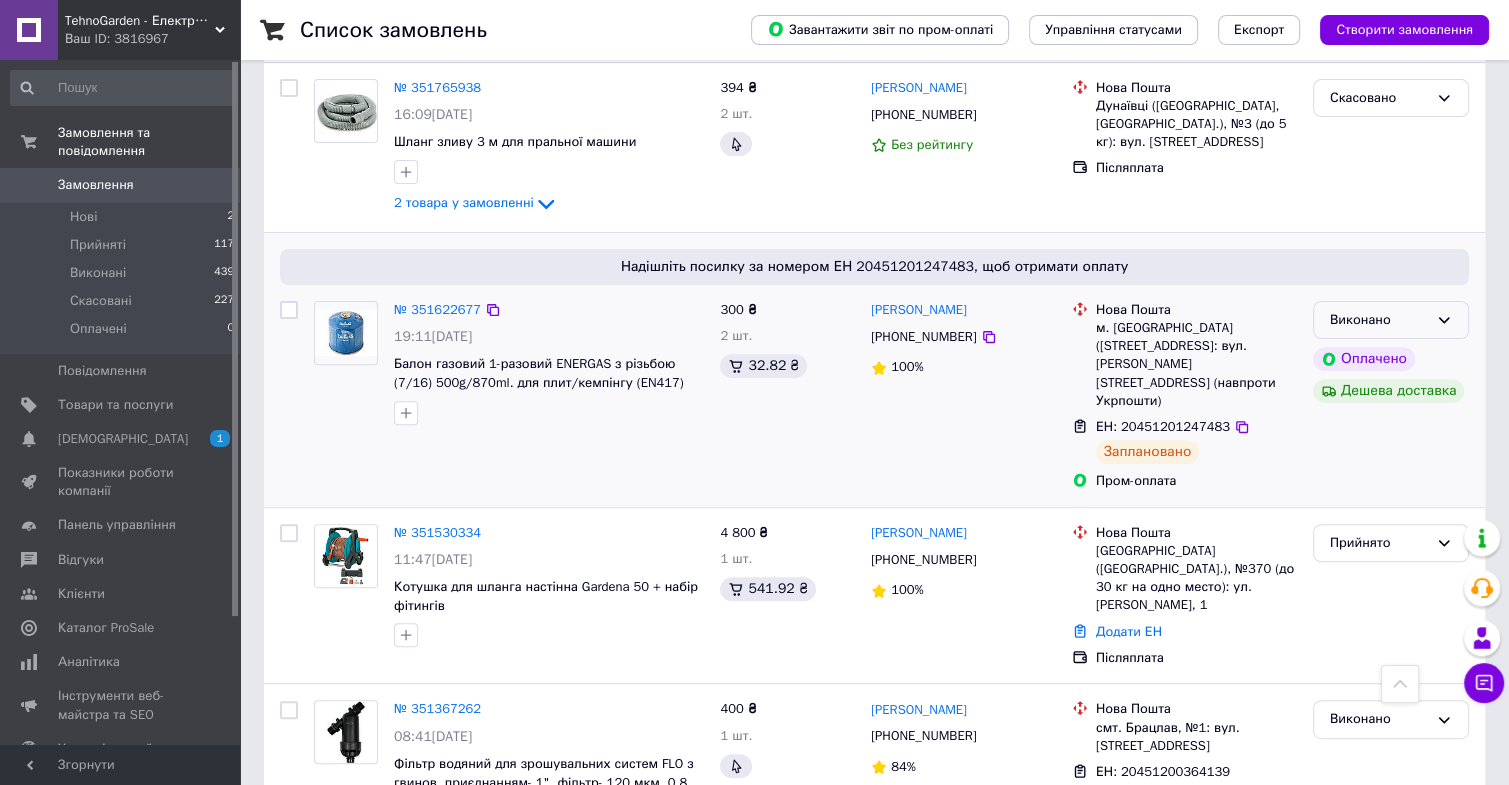 click on "Виконано" at bounding box center (1391, 320) 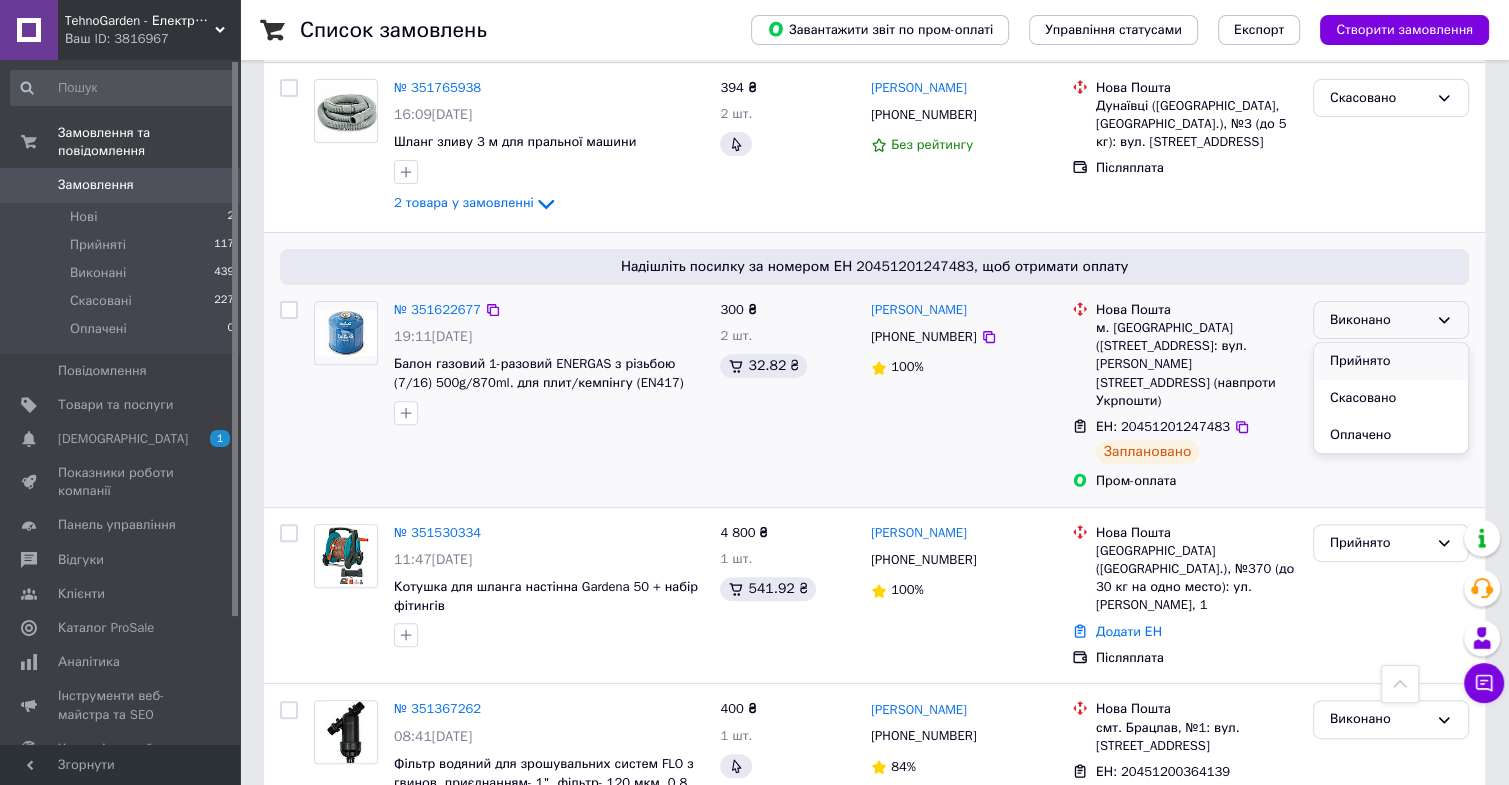click on "Прийнято" at bounding box center [1391, 361] 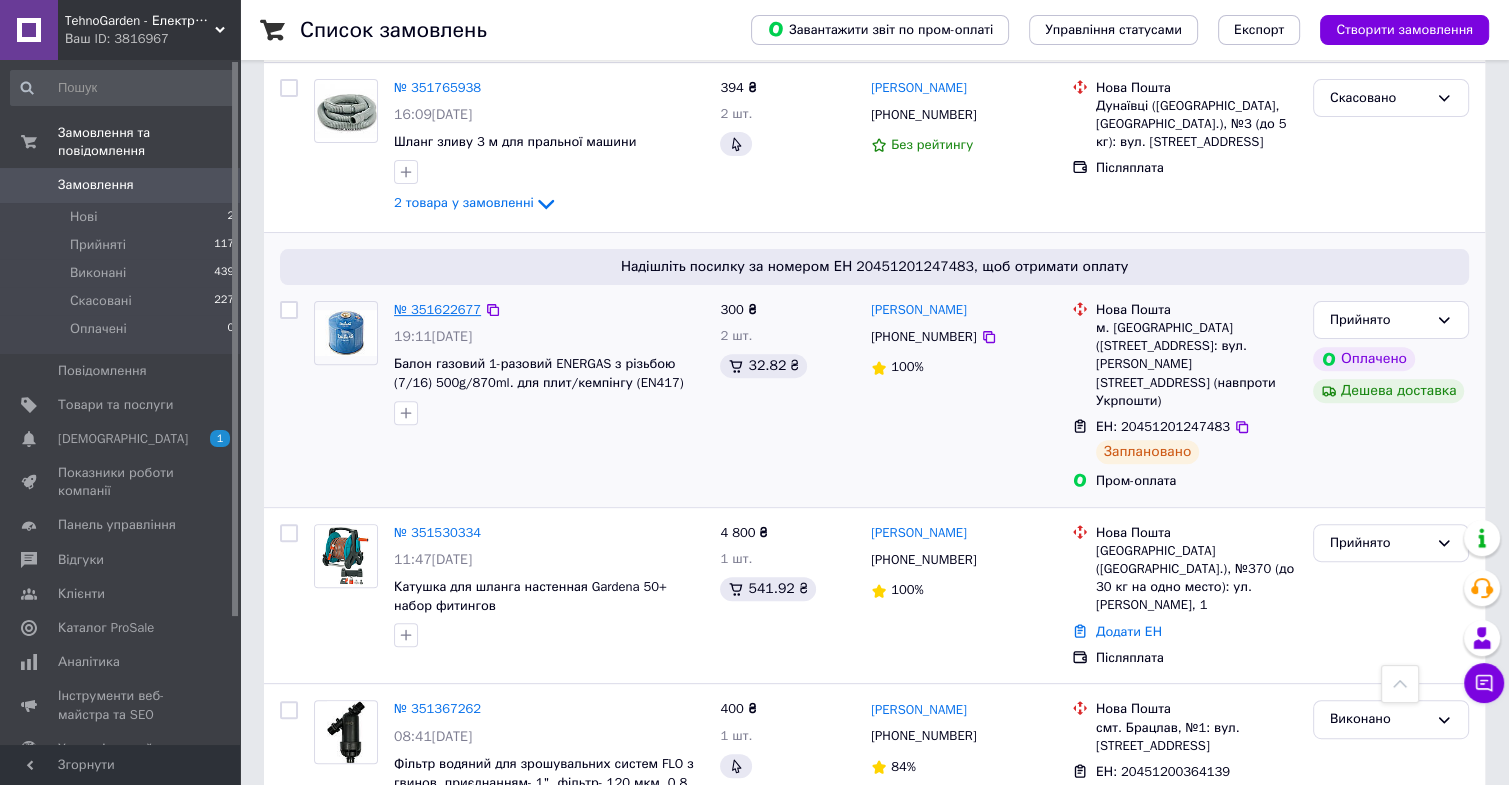 click on "№ 351622677" at bounding box center (437, 309) 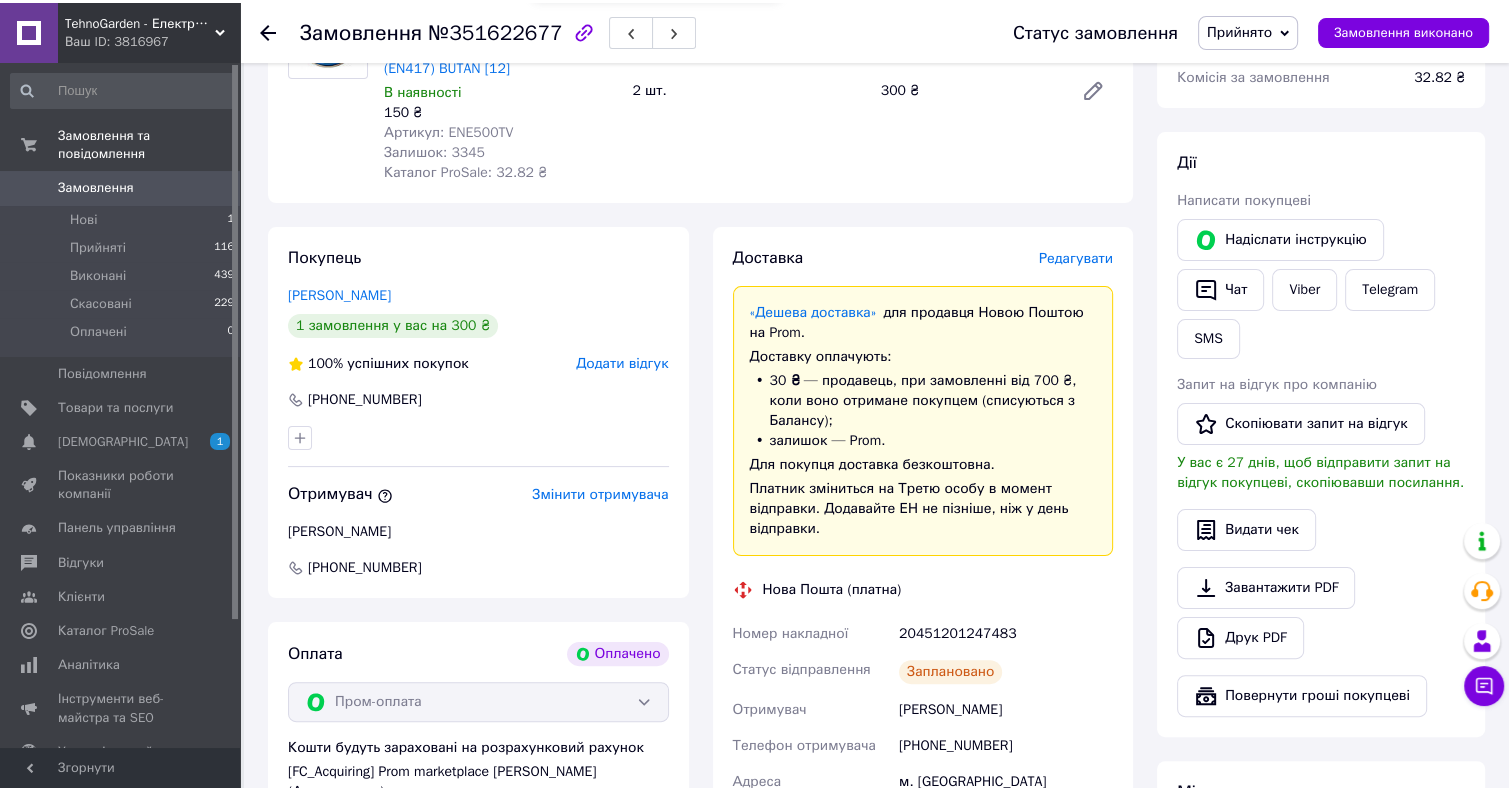 scroll, scrollTop: 300, scrollLeft: 0, axis: vertical 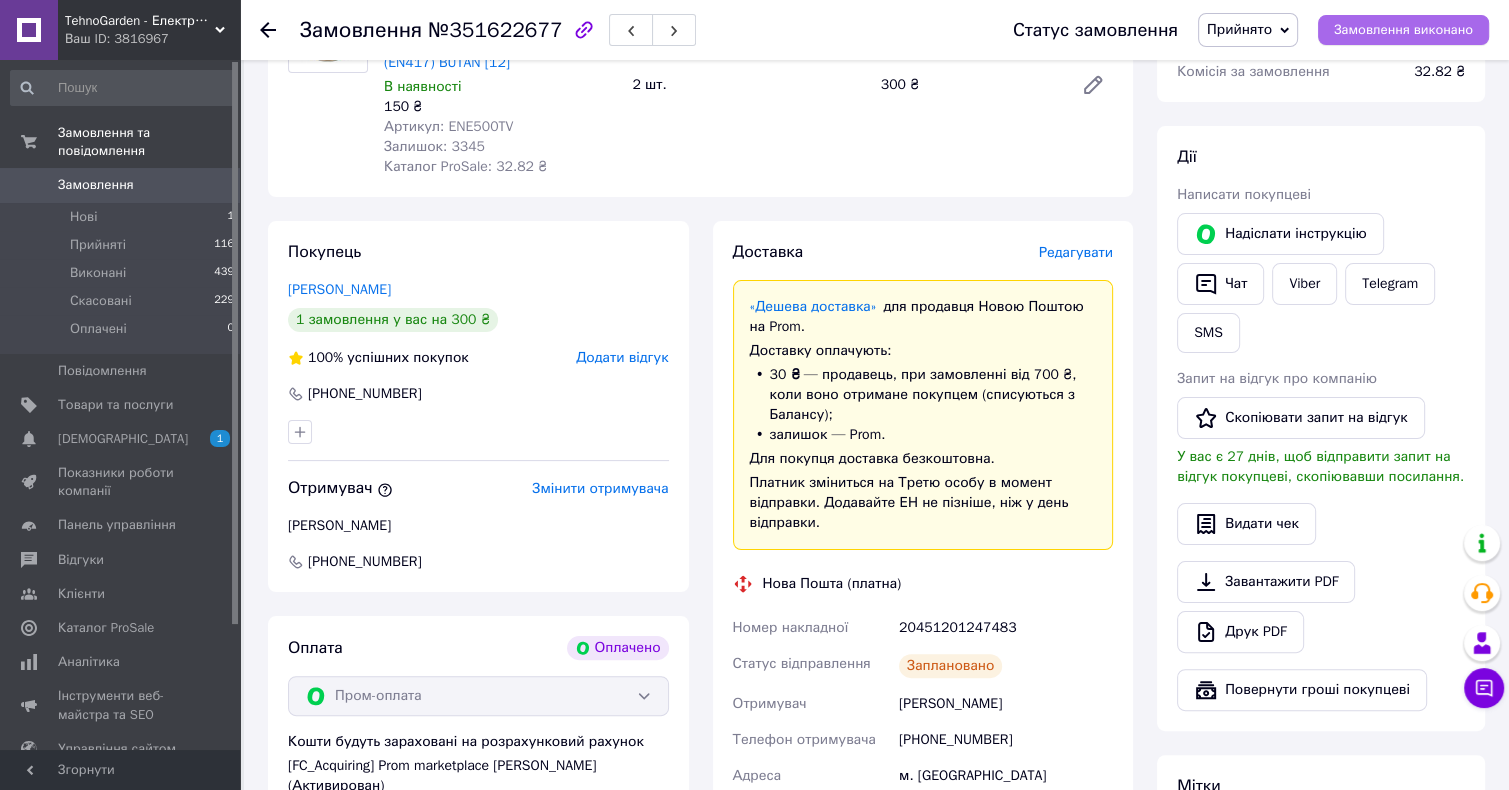 click on "Замовлення виконано" at bounding box center (1403, 30) 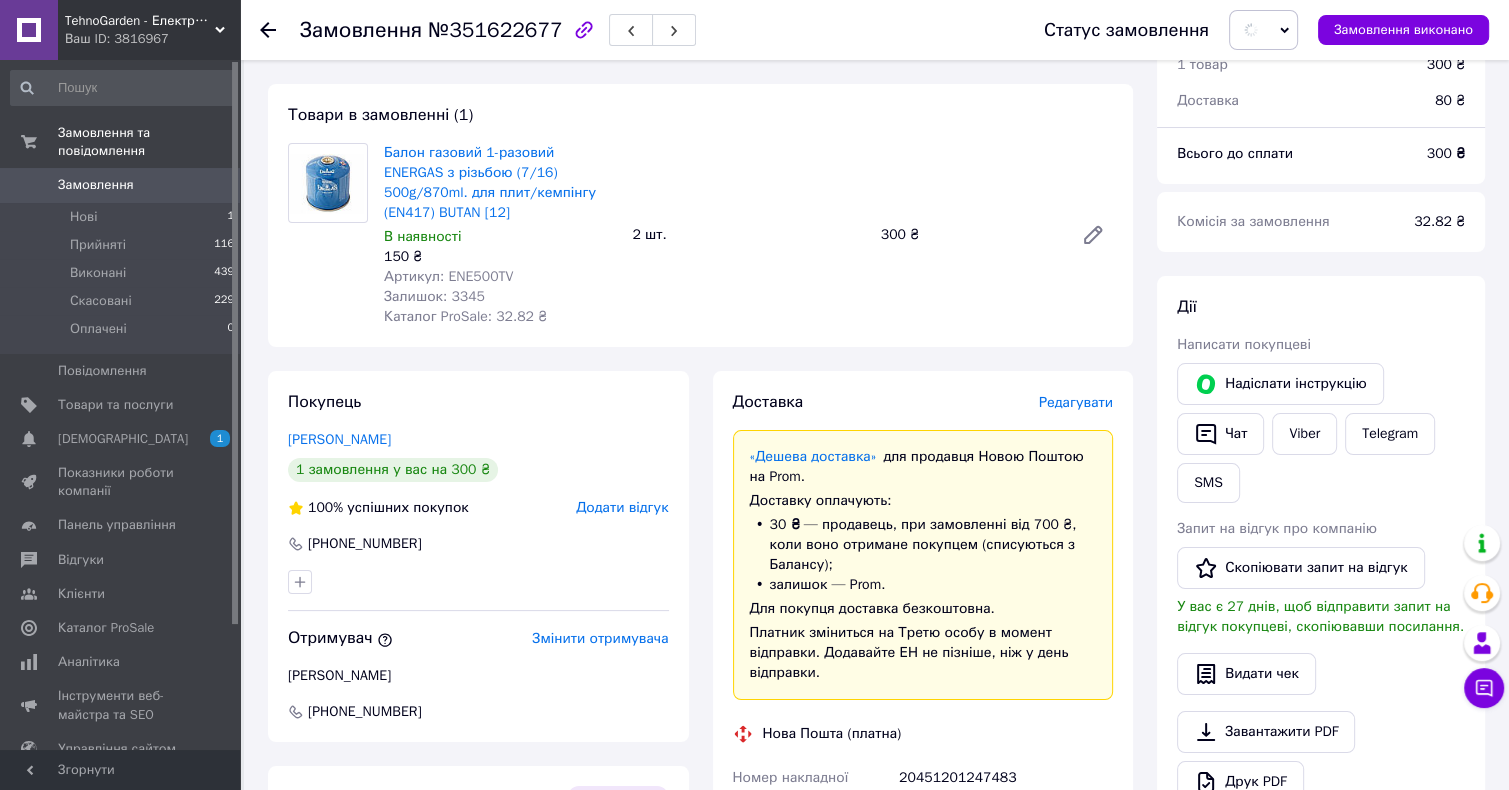 scroll, scrollTop: 0, scrollLeft: 0, axis: both 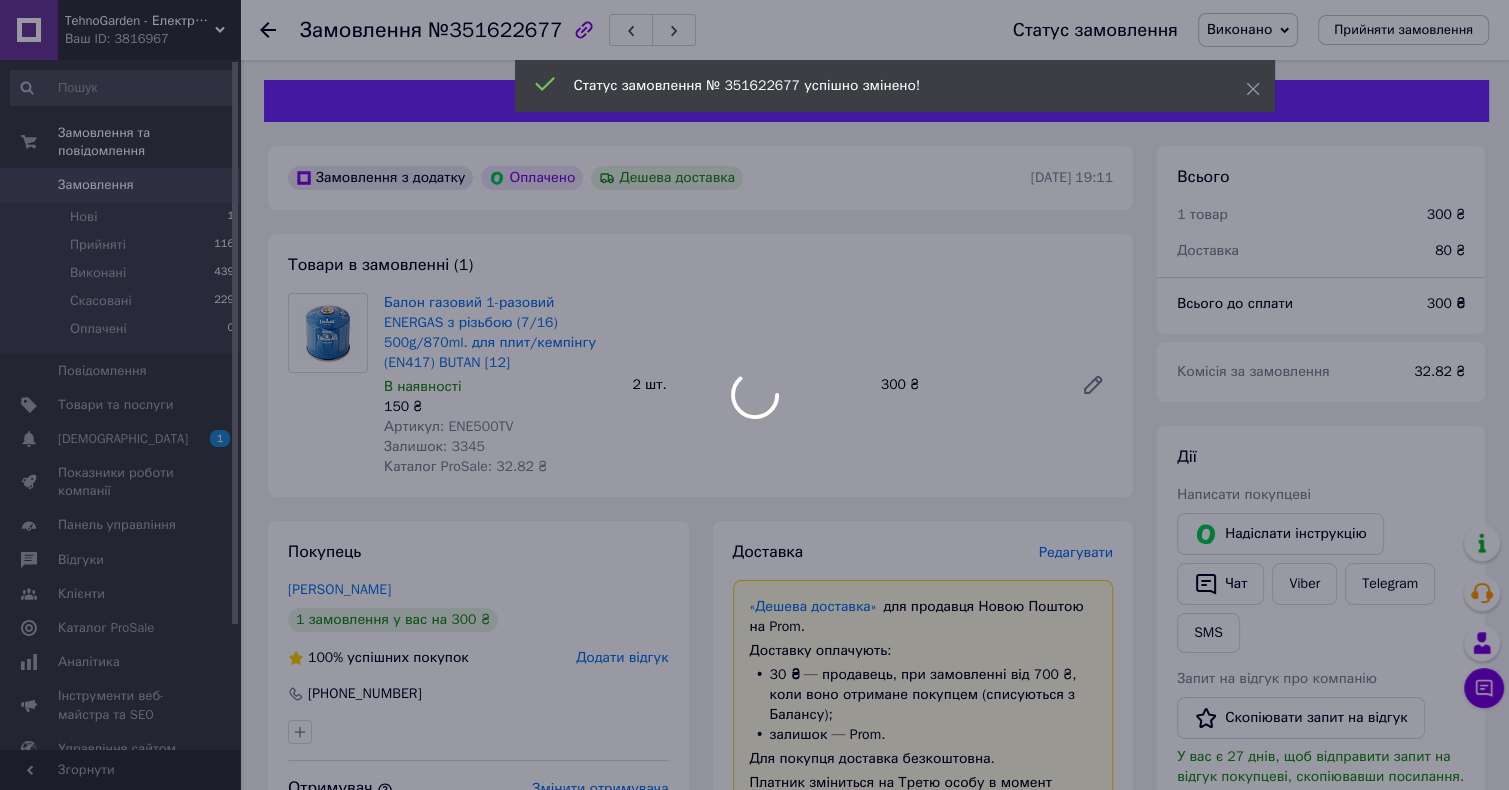 click at bounding box center [754, 395] 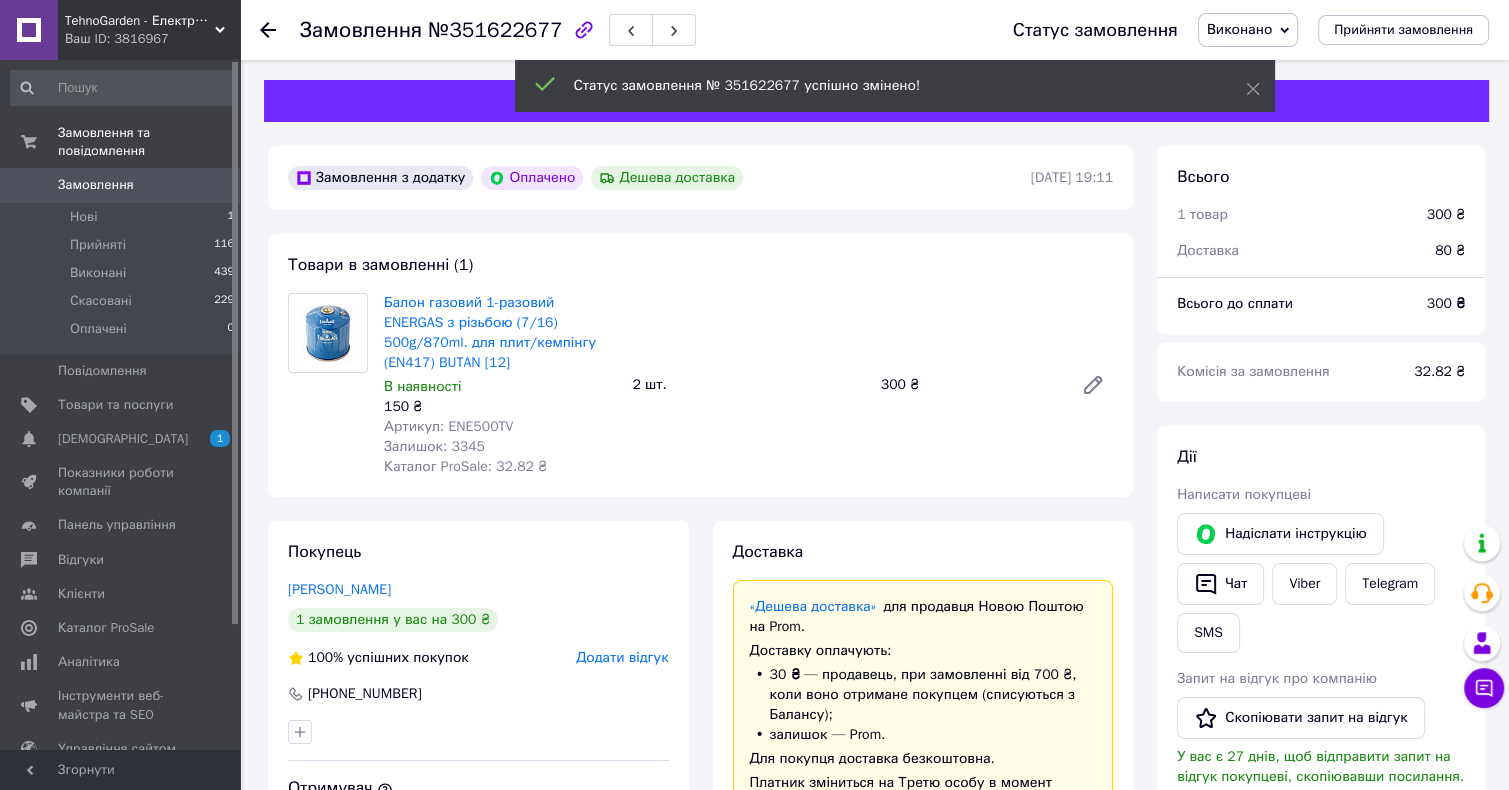 click on "0" at bounding box center [212, 185] 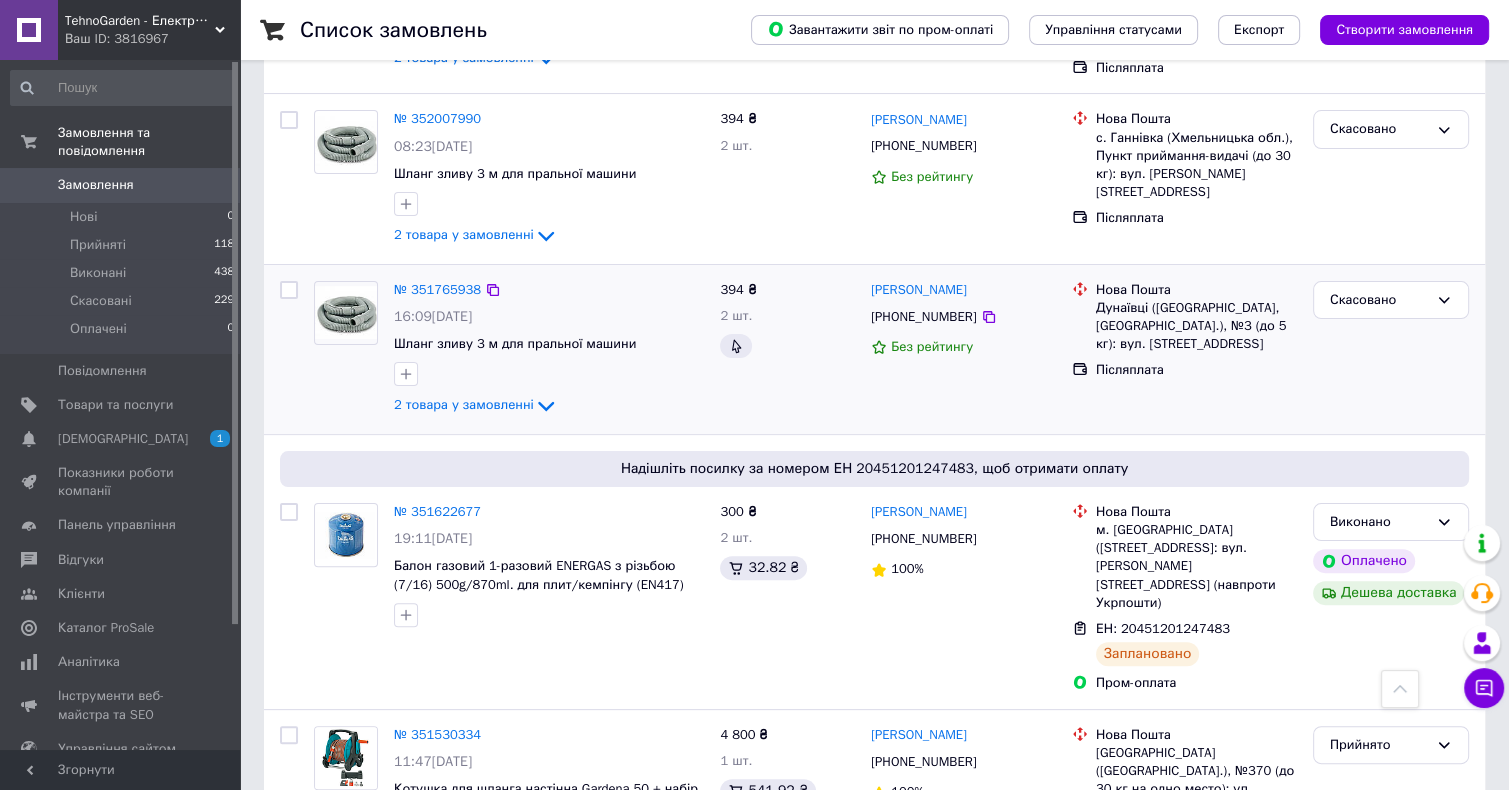 scroll, scrollTop: 600, scrollLeft: 0, axis: vertical 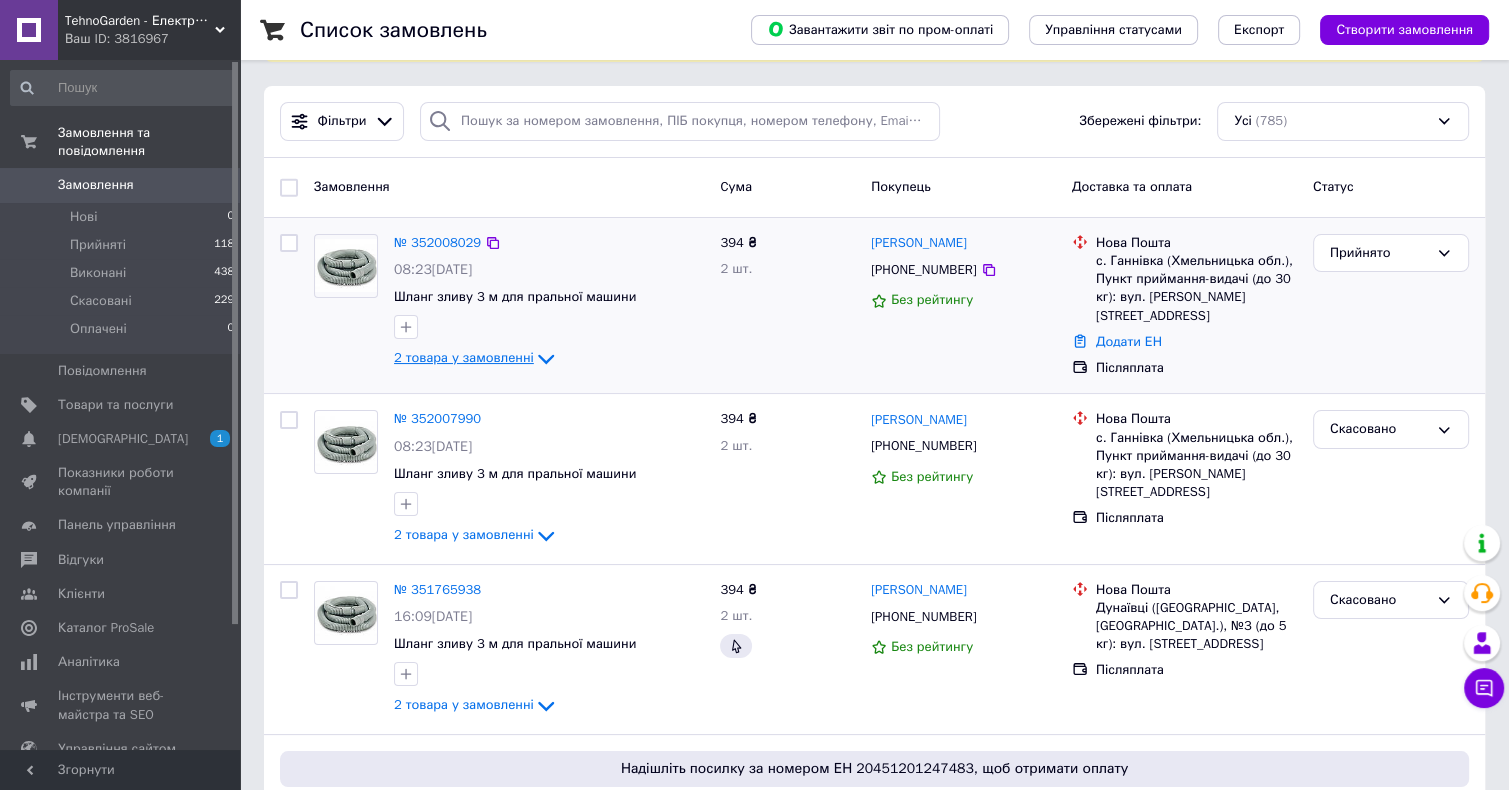 click on "2 товара у замовленні" at bounding box center (464, 358) 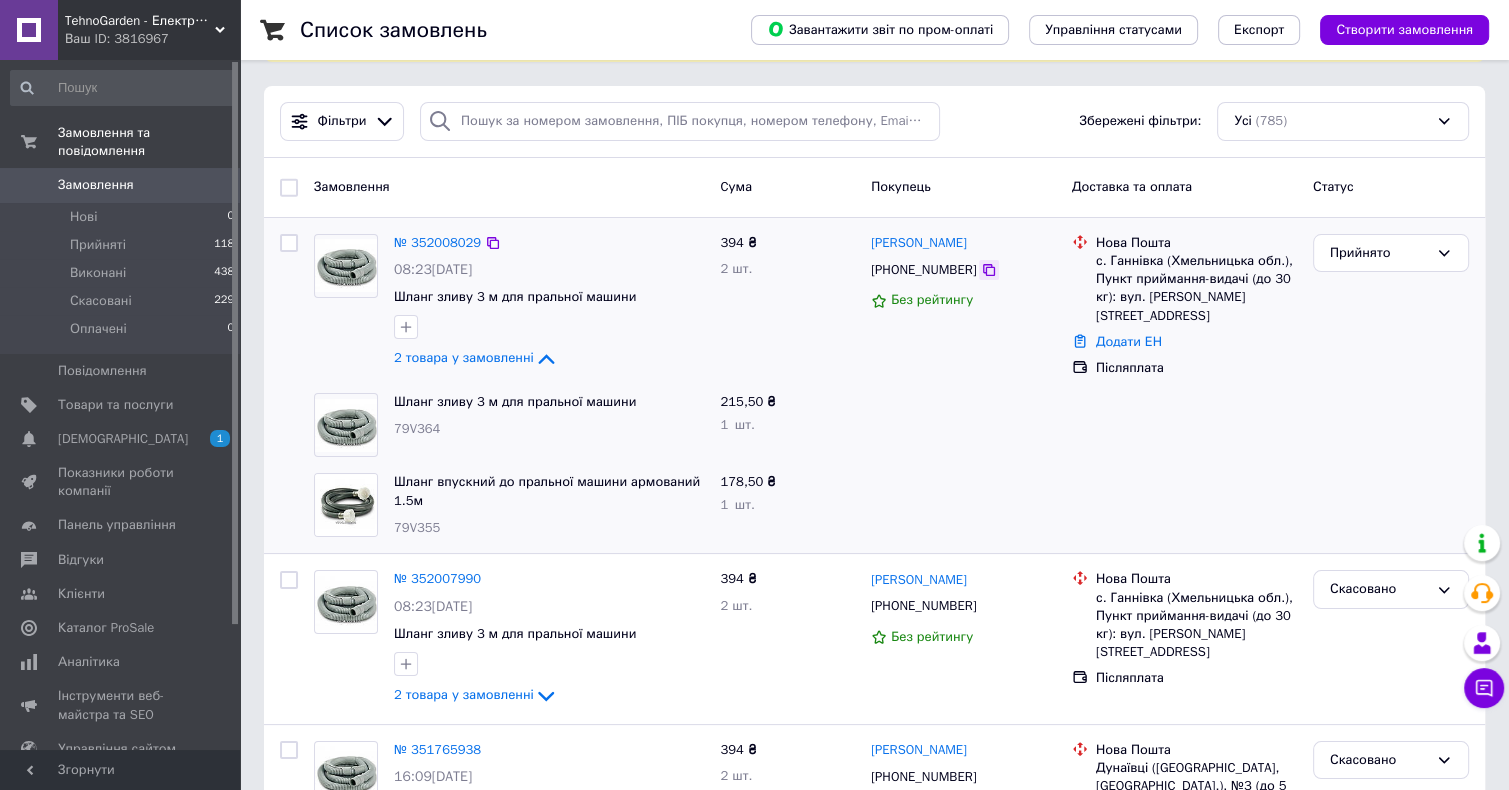 click 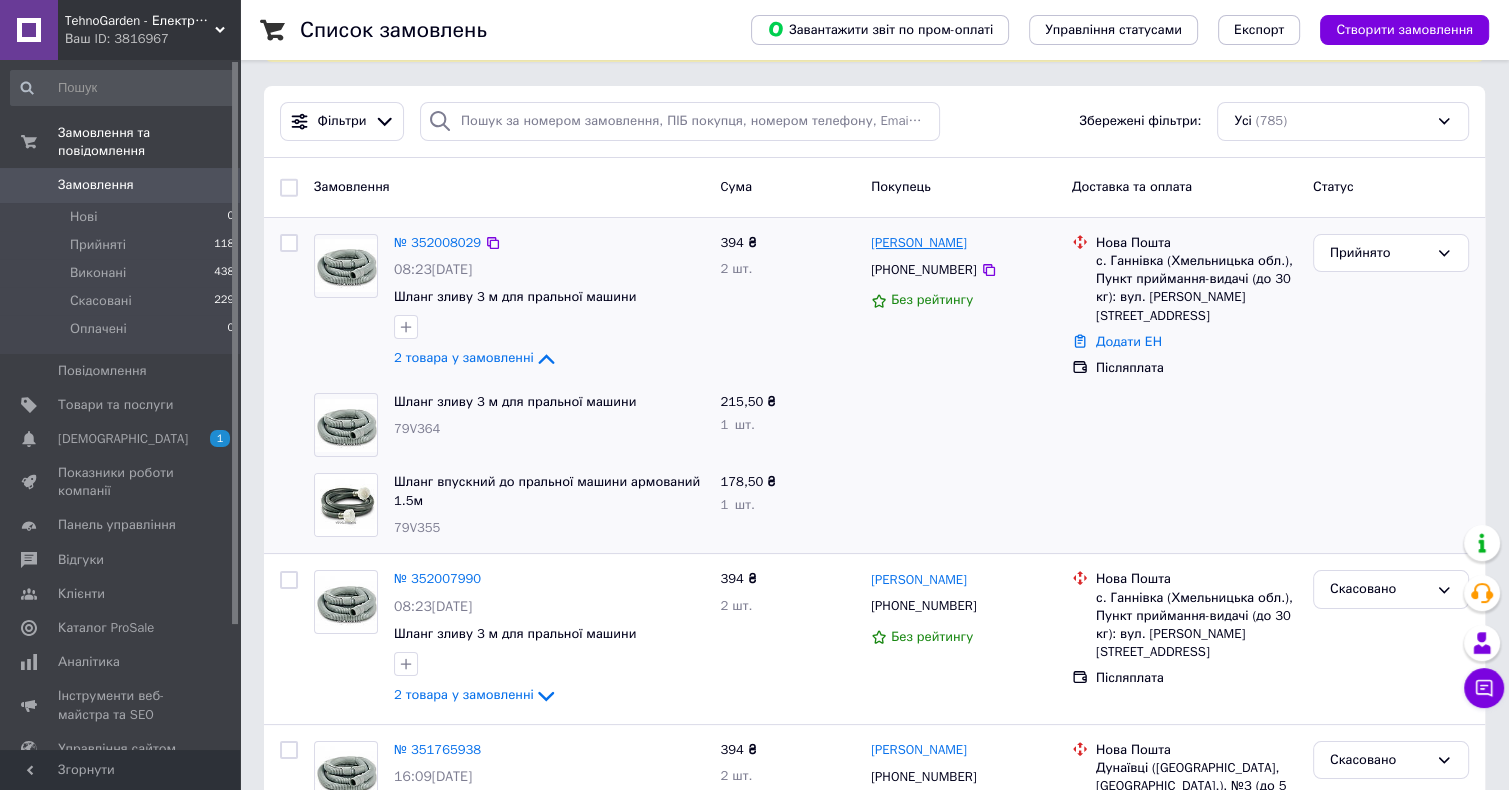 drag, startPoint x: 985, startPoint y: 247, endPoint x: 871, endPoint y: 249, distance: 114.01754 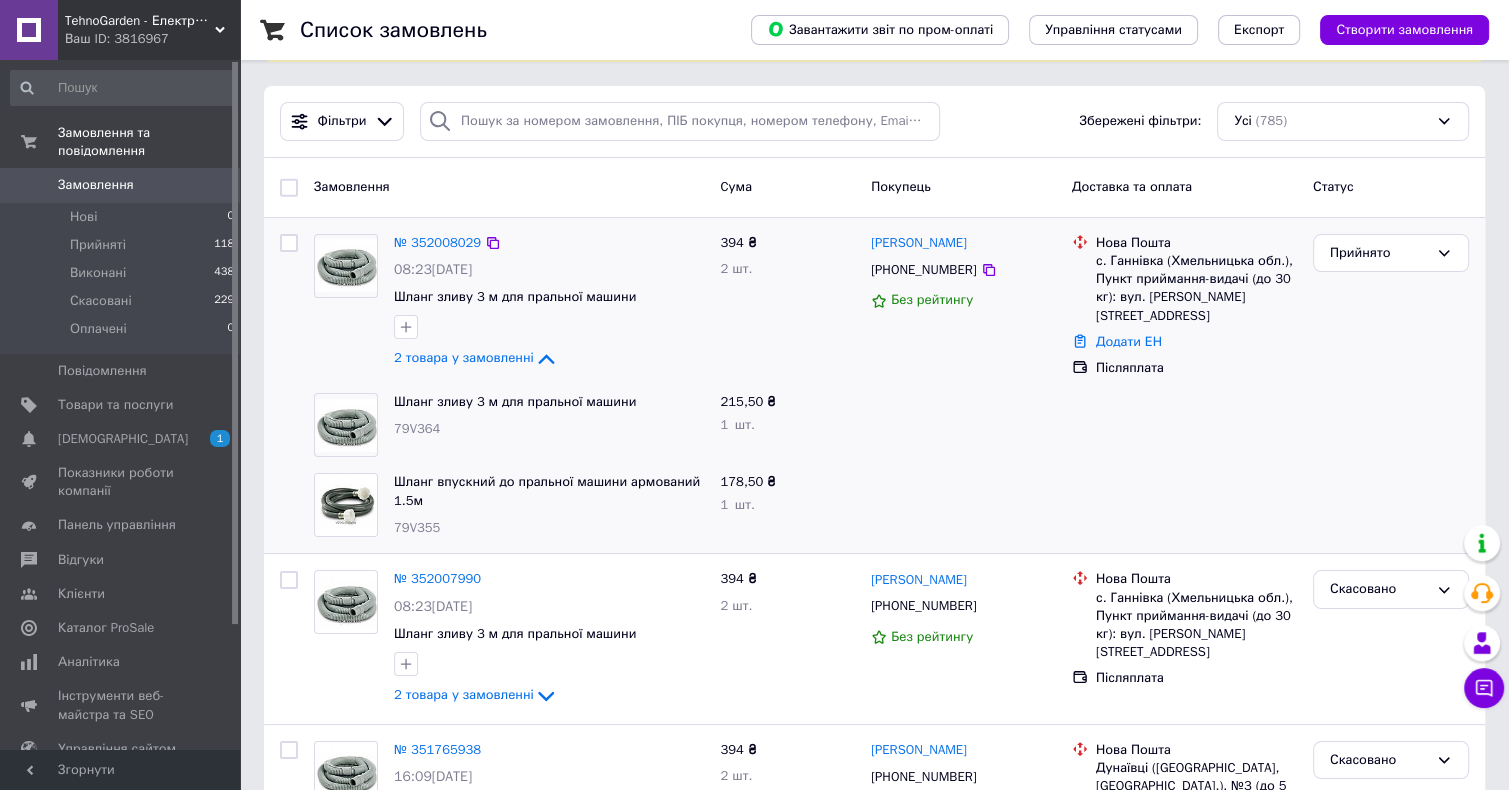 click on "с. Ганнівка (Хмельницька обл.), Пункт приймання-видачі (до 30 кг): вул. [PERSON_NAME][STREET_ADDRESS]" at bounding box center (1196, 288) 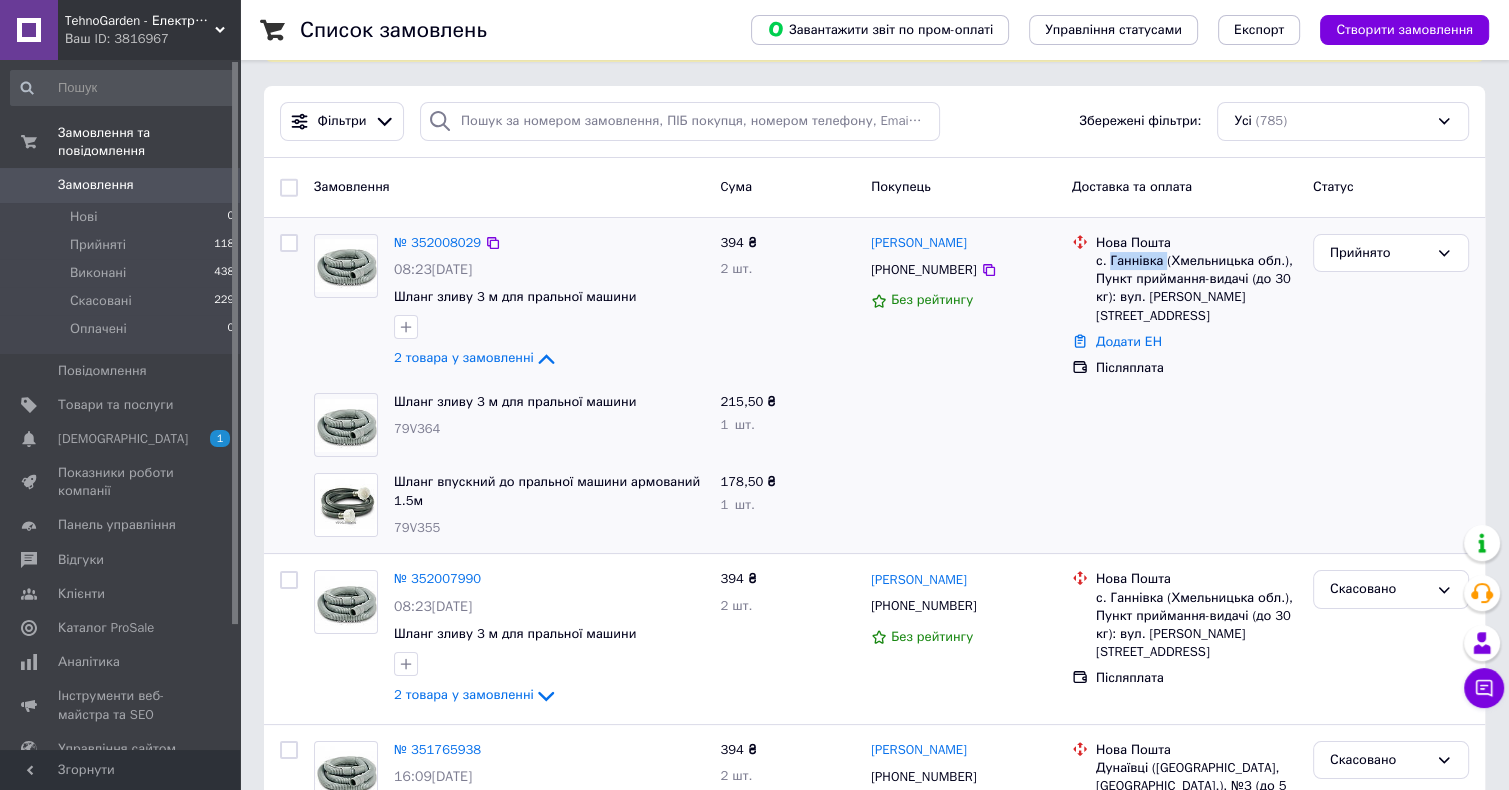 click on "с. Ганнівка (Хмельницька обл.), Пункт приймання-видачі (до 30 кг): вул. [PERSON_NAME][STREET_ADDRESS]" at bounding box center (1196, 288) 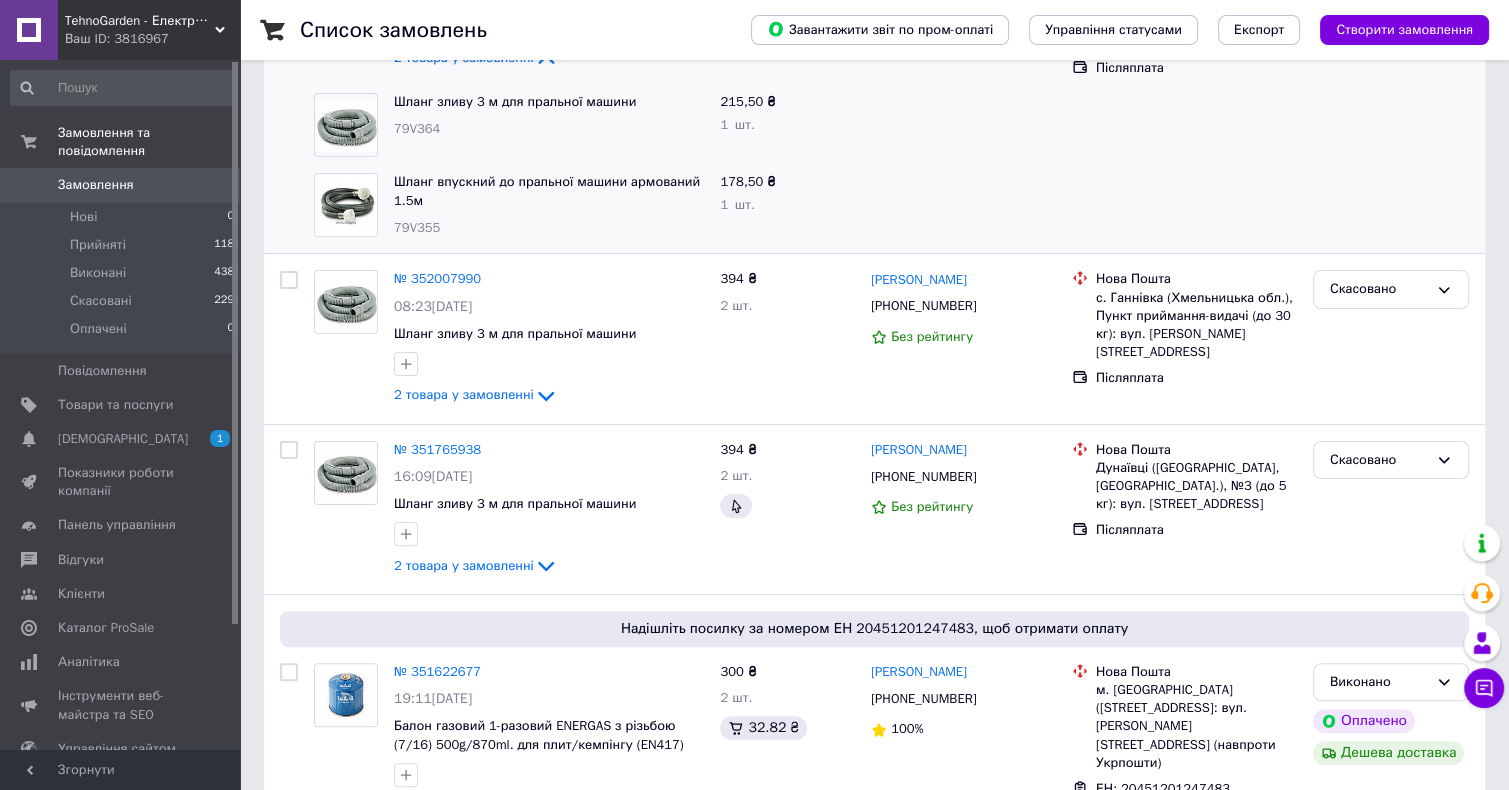 scroll, scrollTop: 600, scrollLeft: 0, axis: vertical 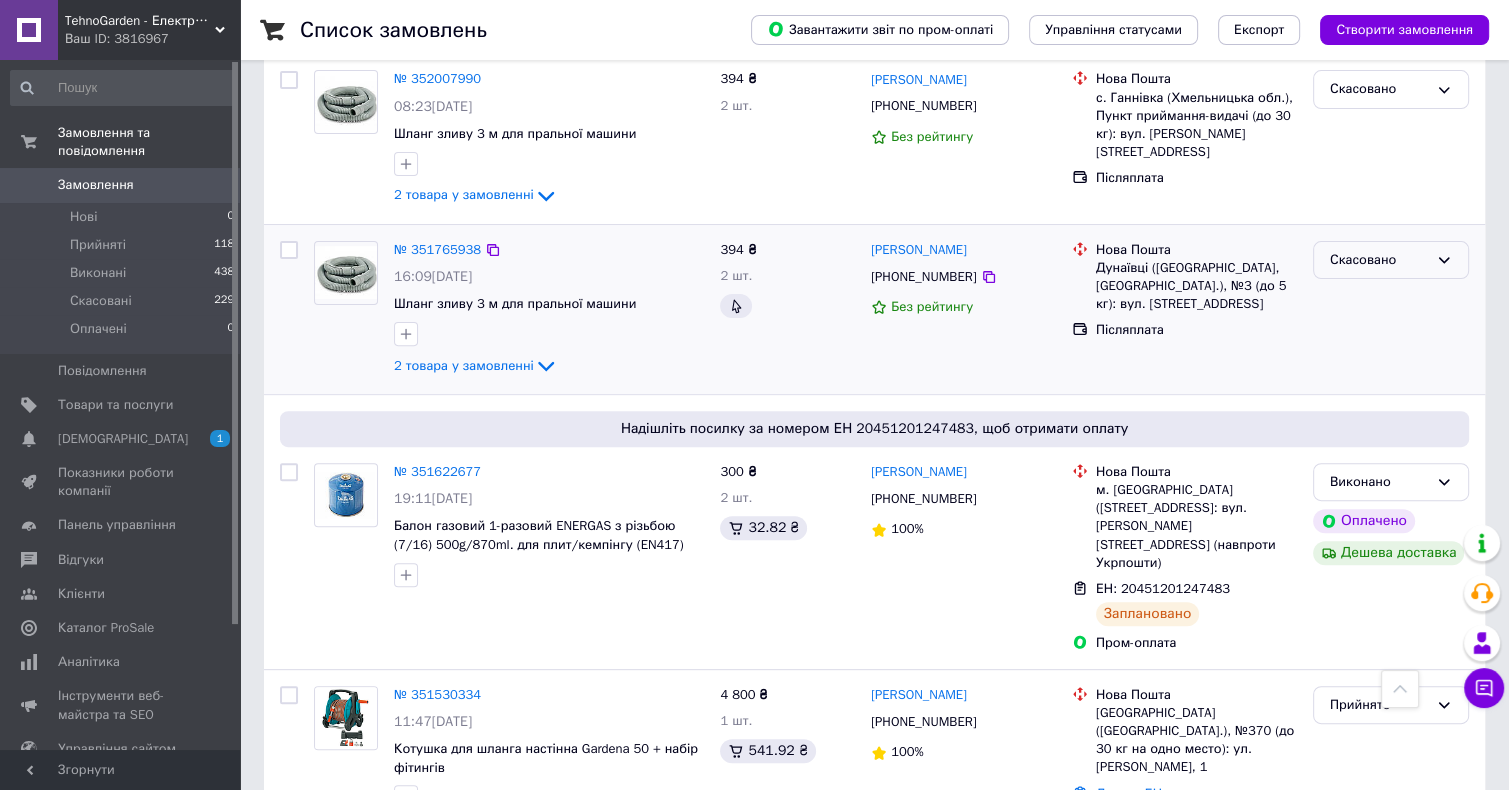 click on "Скасовано" at bounding box center (1379, 260) 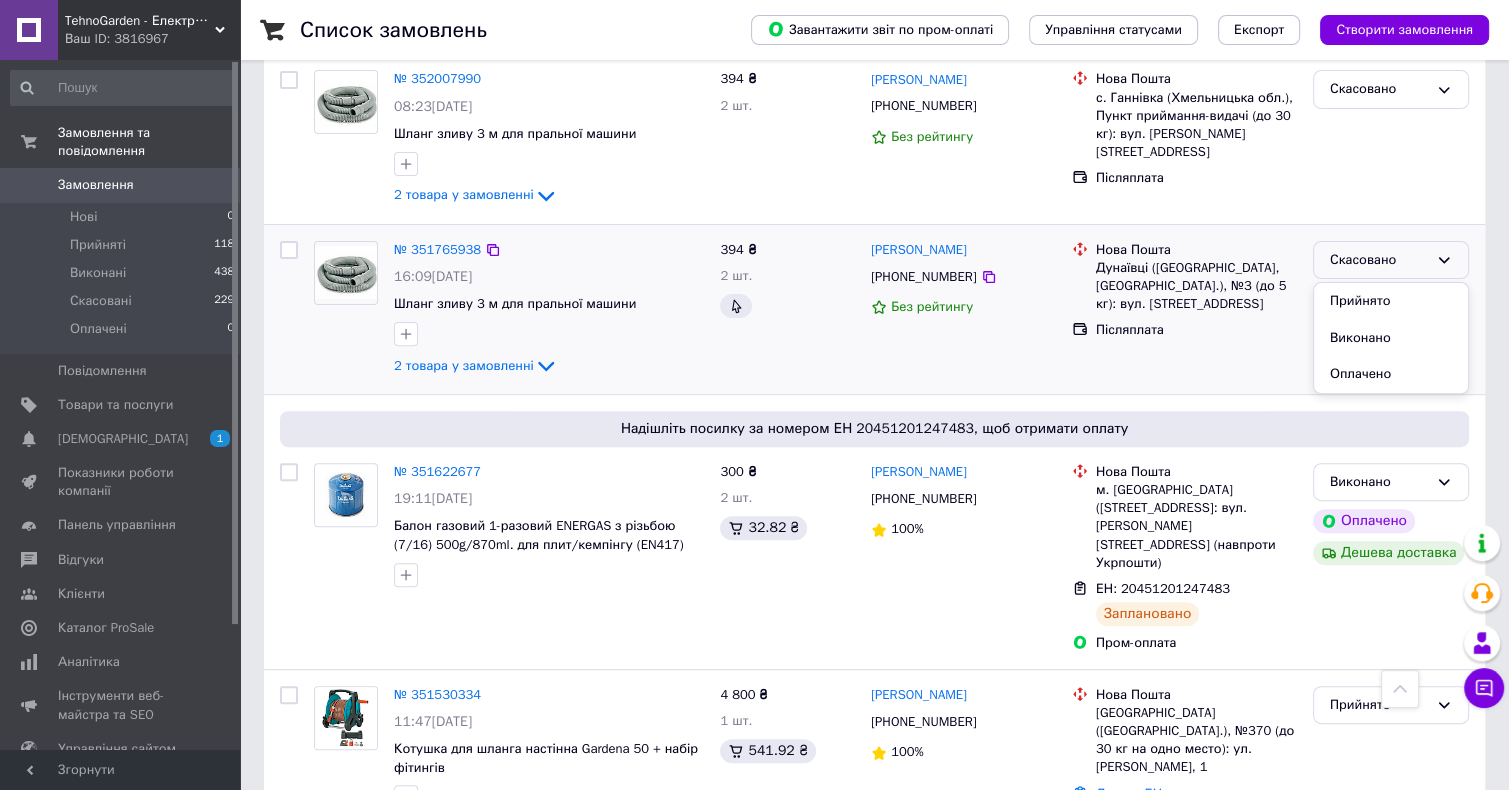 click on "Прийнято" at bounding box center [1391, 301] 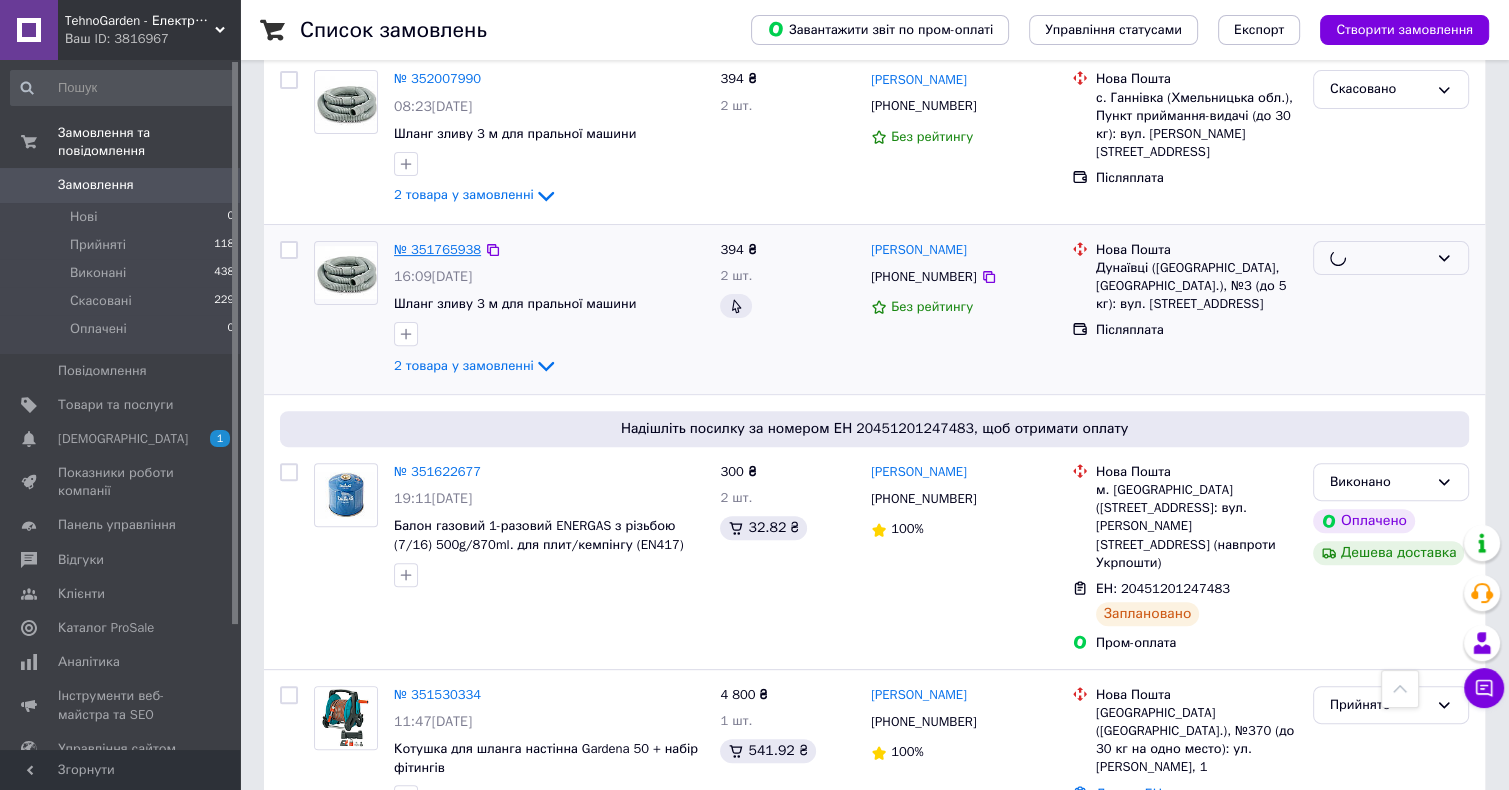 click on "№ 351765938" at bounding box center [437, 249] 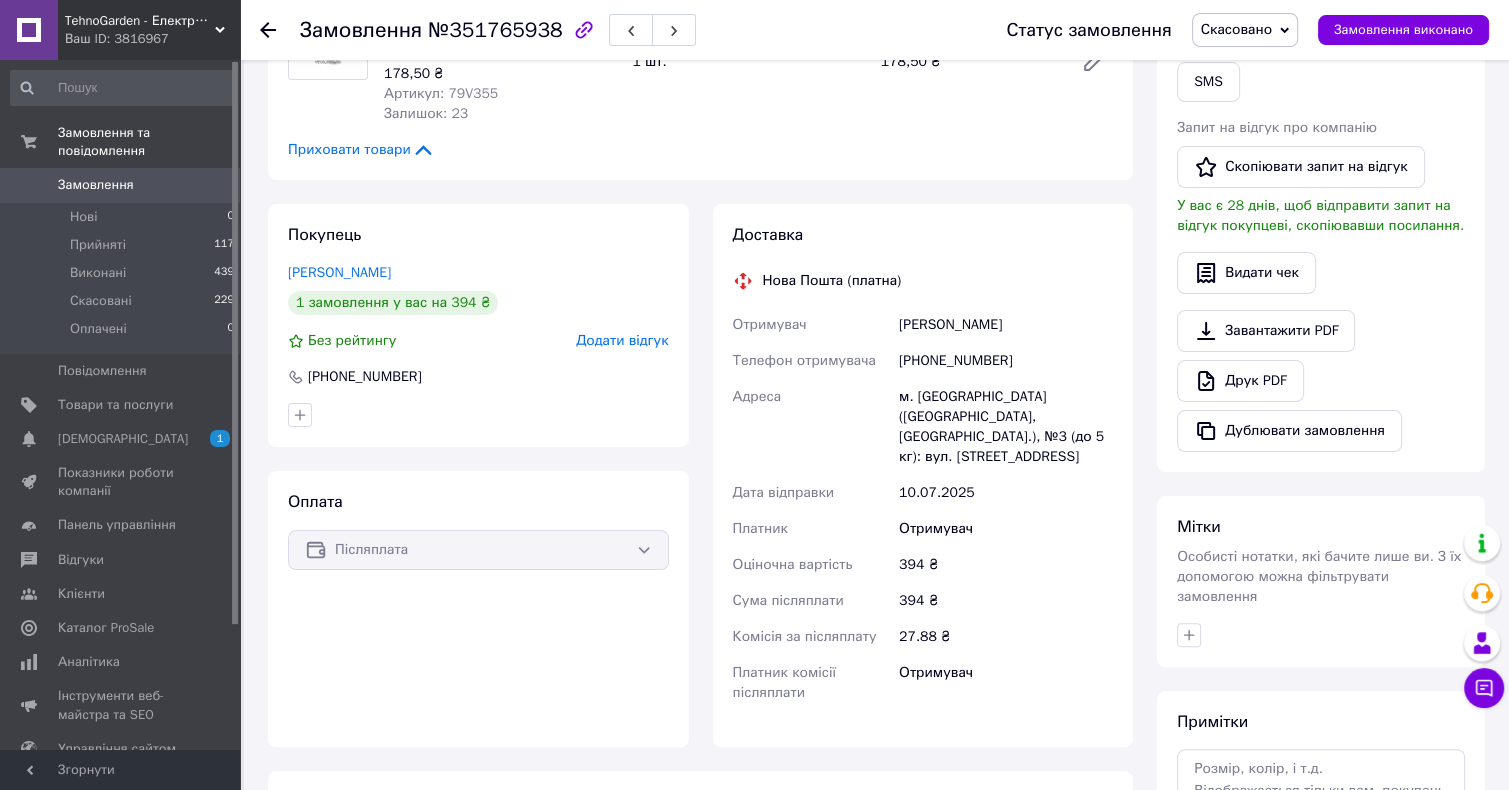 scroll, scrollTop: 290, scrollLeft: 0, axis: vertical 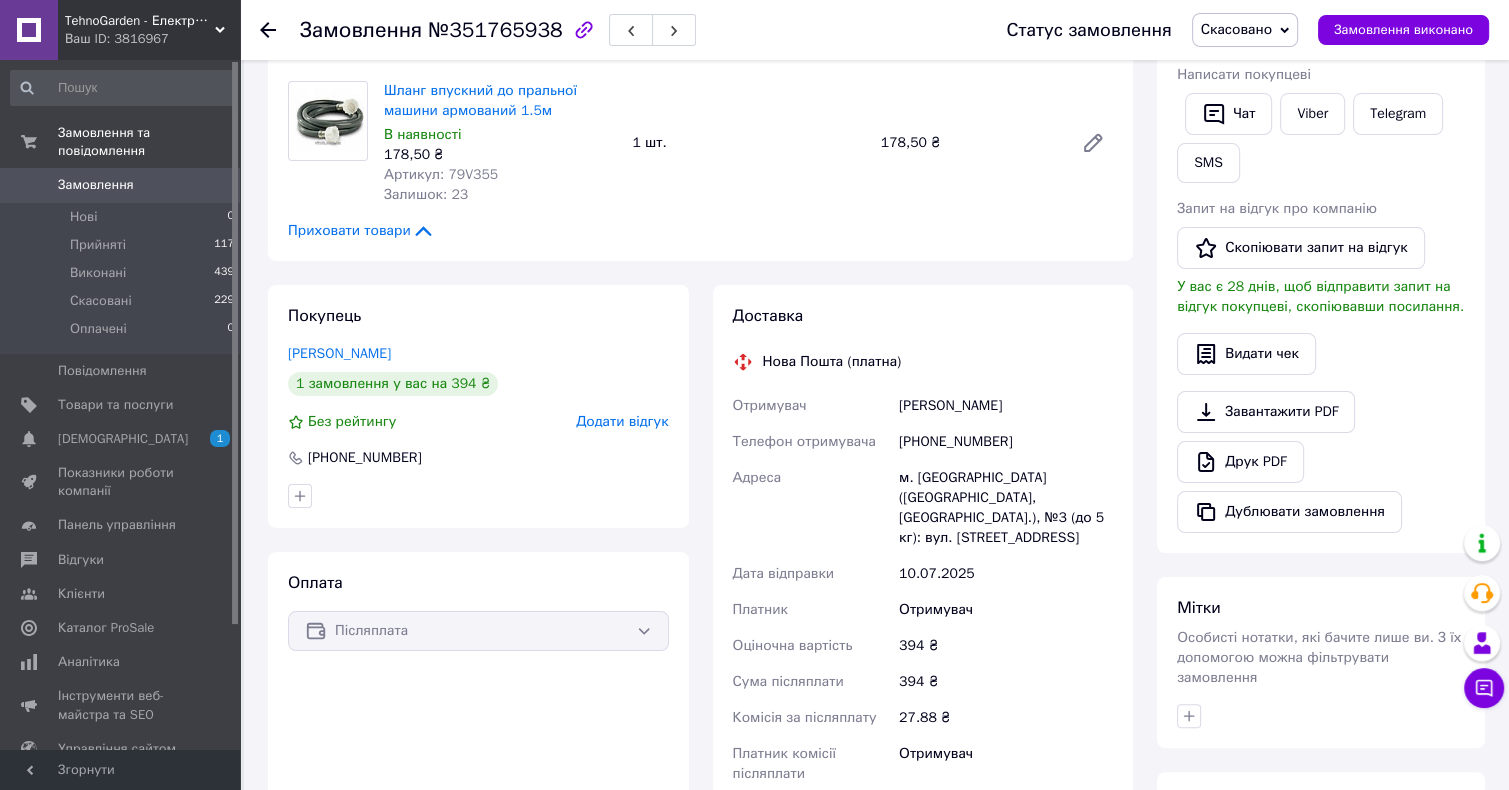click at bounding box center [268, 30] 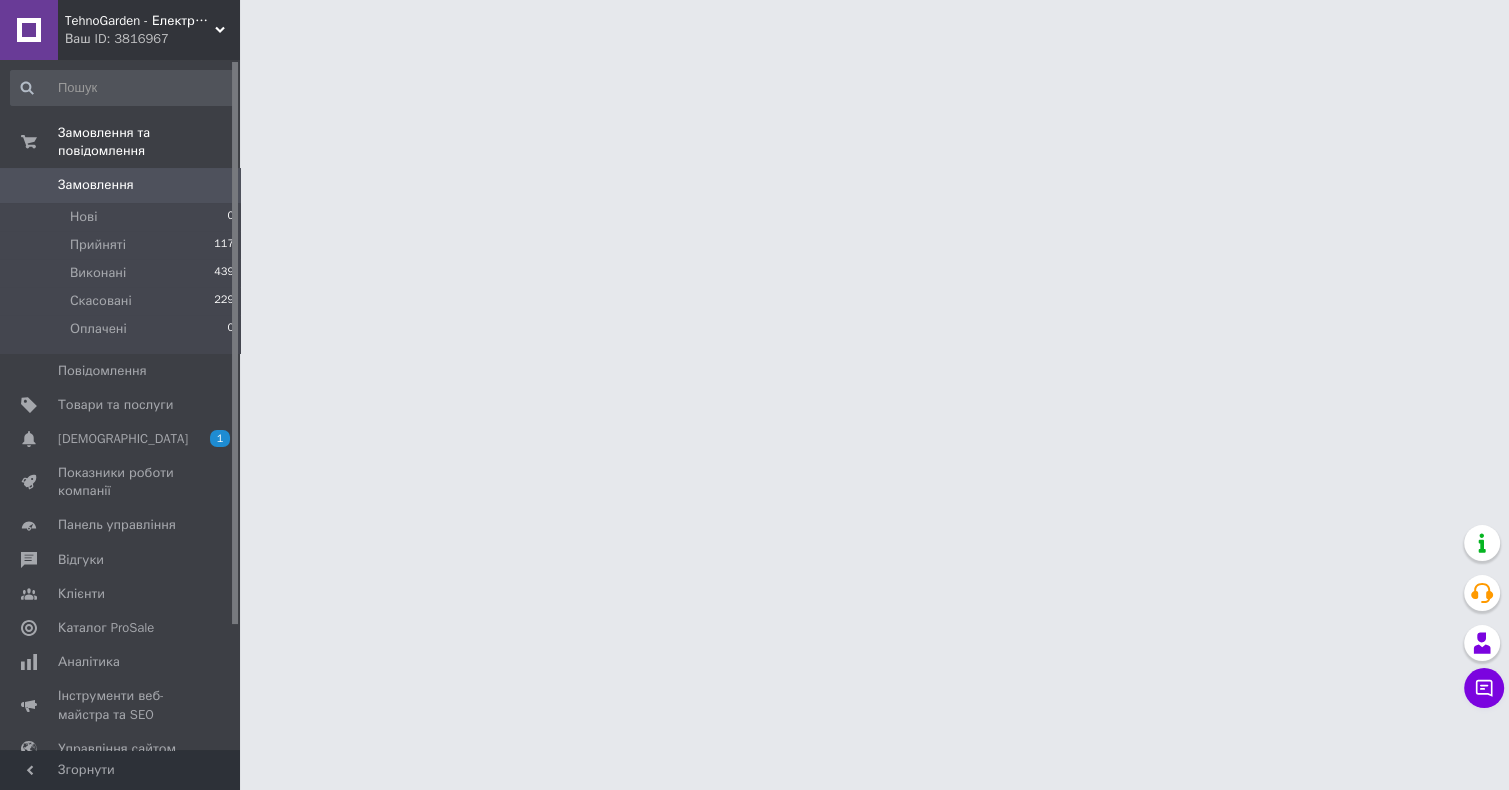 scroll, scrollTop: 0, scrollLeft: 0, axis: both 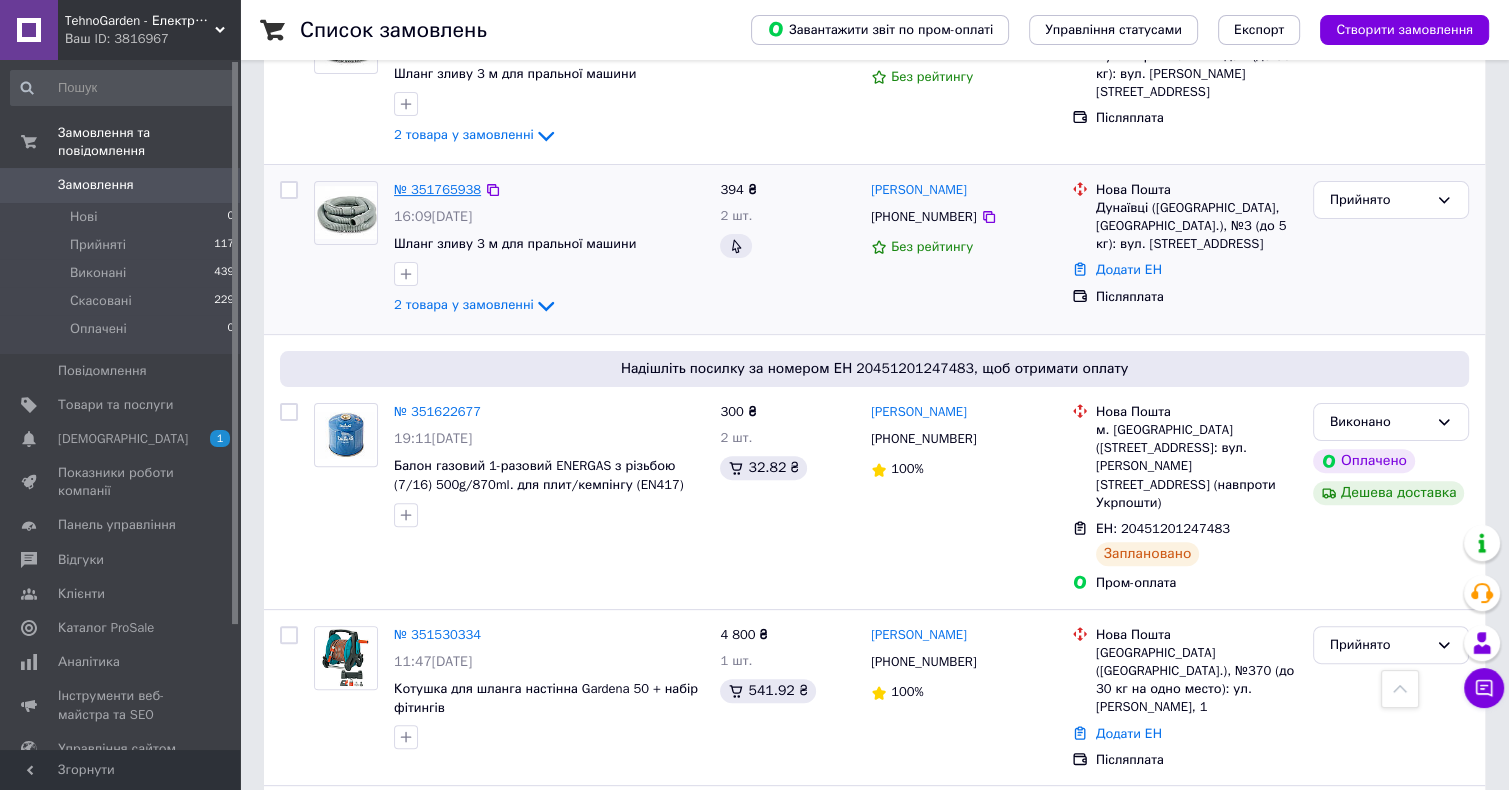 click on "№ 351765938" at bounding box center (437, 189) 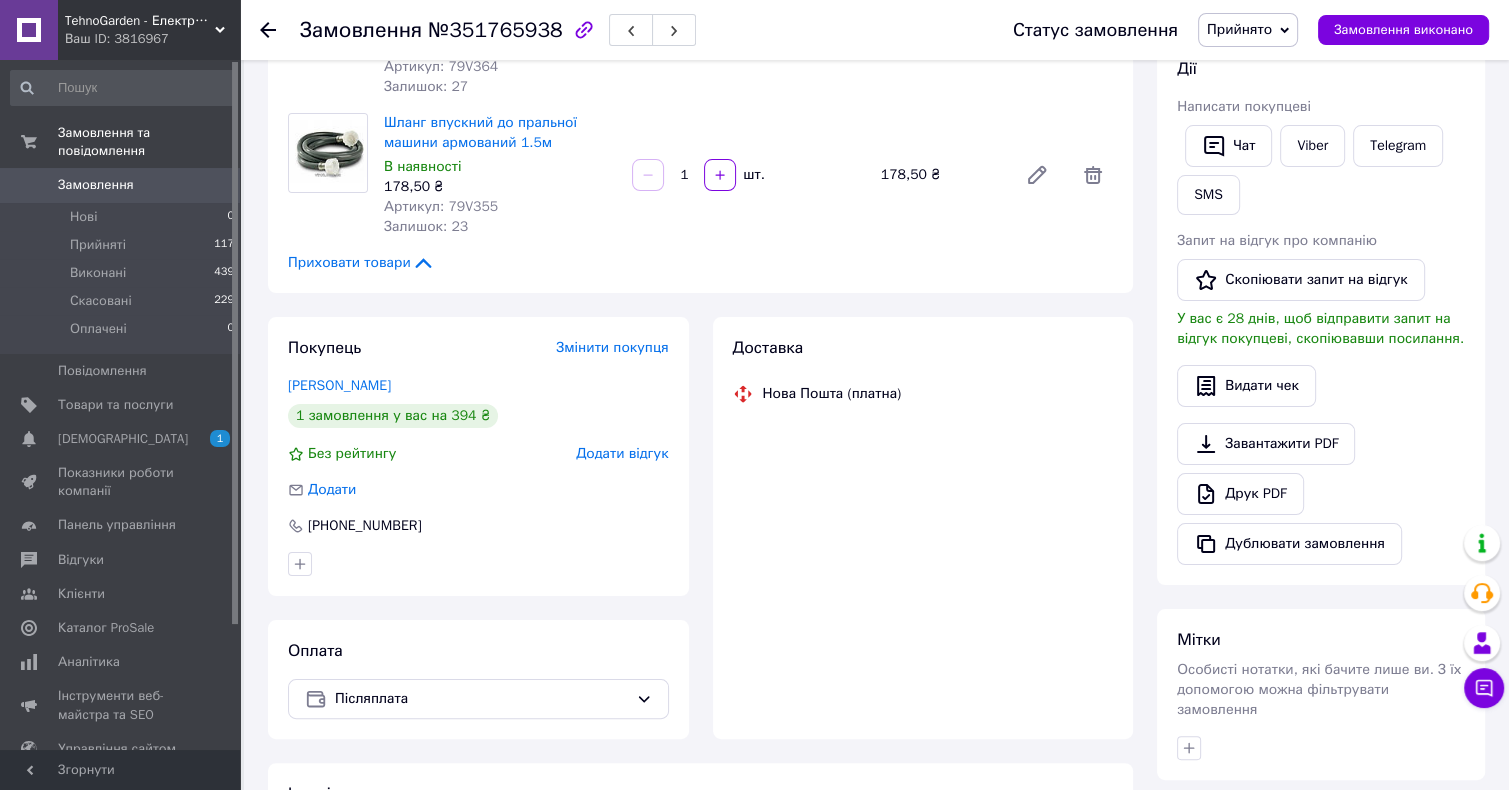 scroll, scrollTop: 500, scrollLeft: 0, axis: vertical 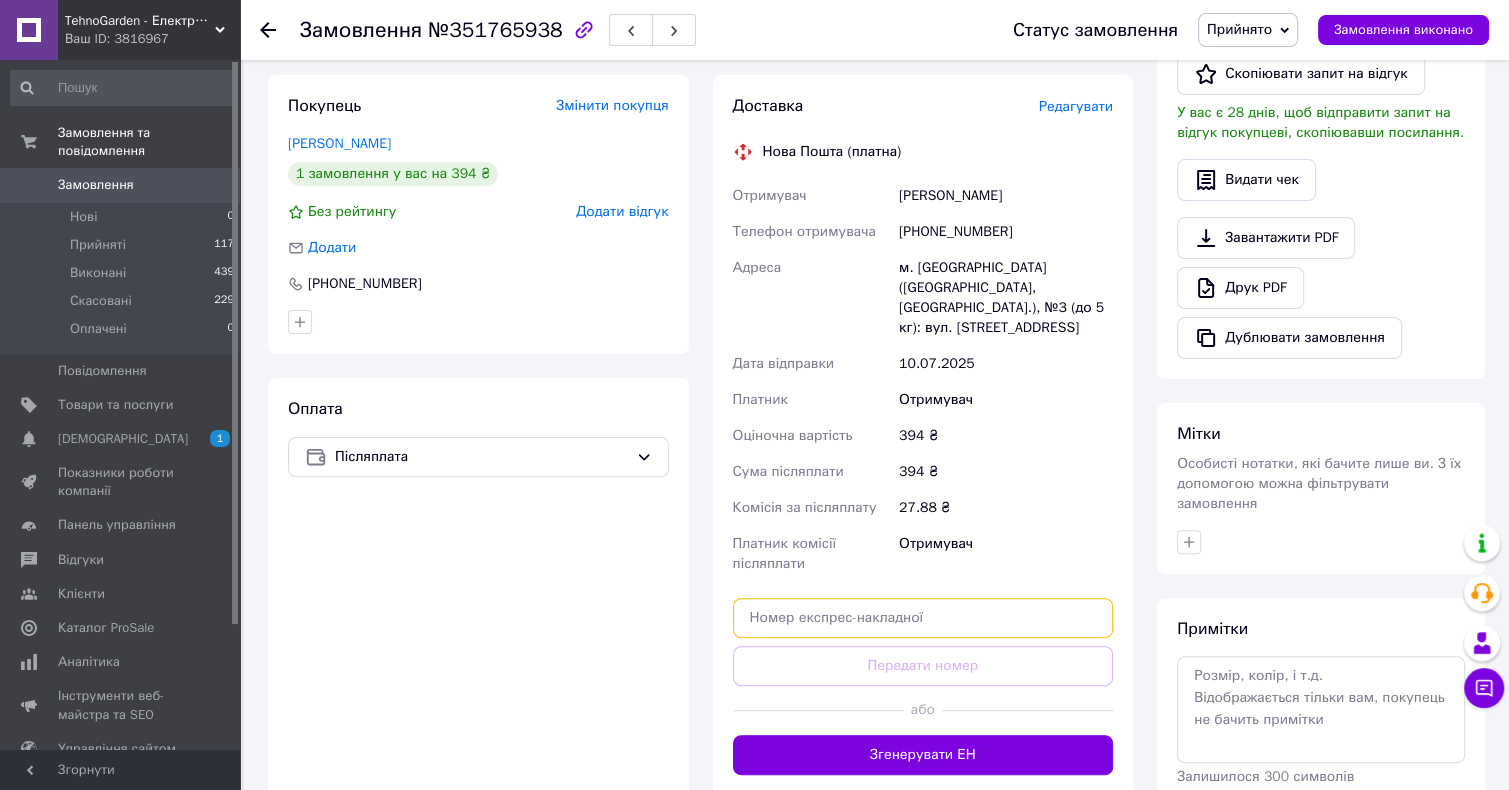 click at bounding box center [923, 618] 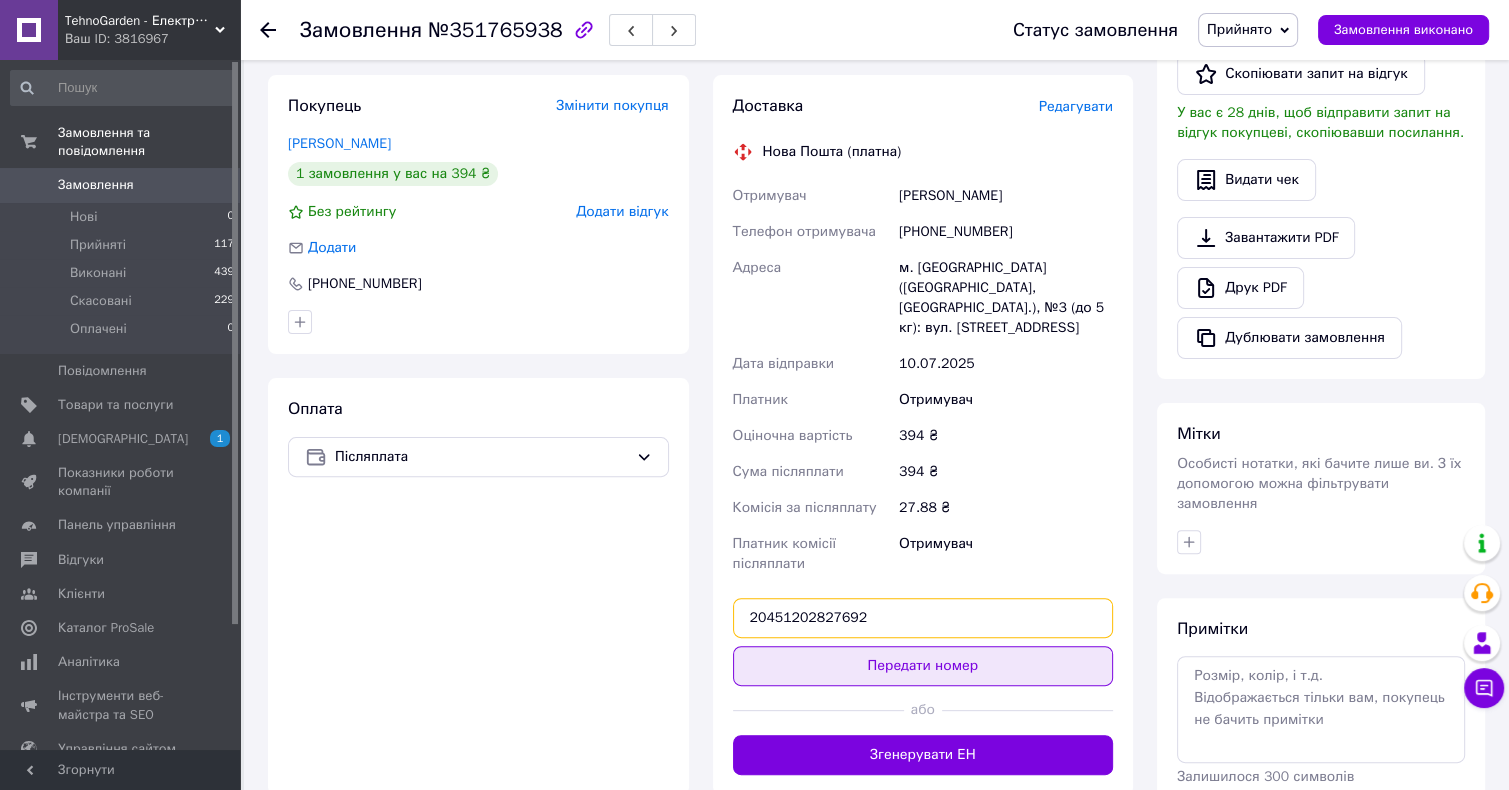 type on "20451202827692" 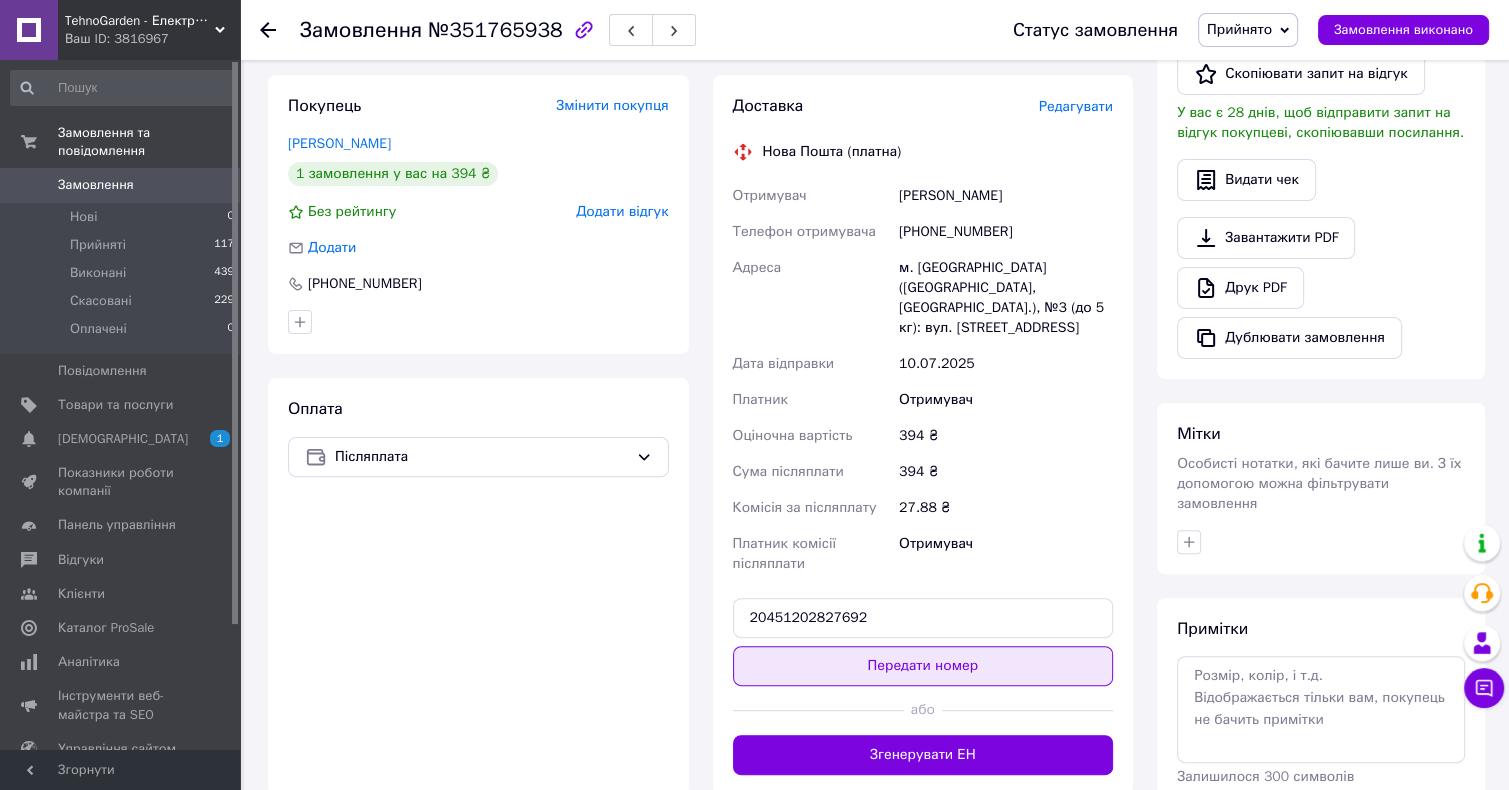 click on "Передати номер" at bounding box center [923, 666] 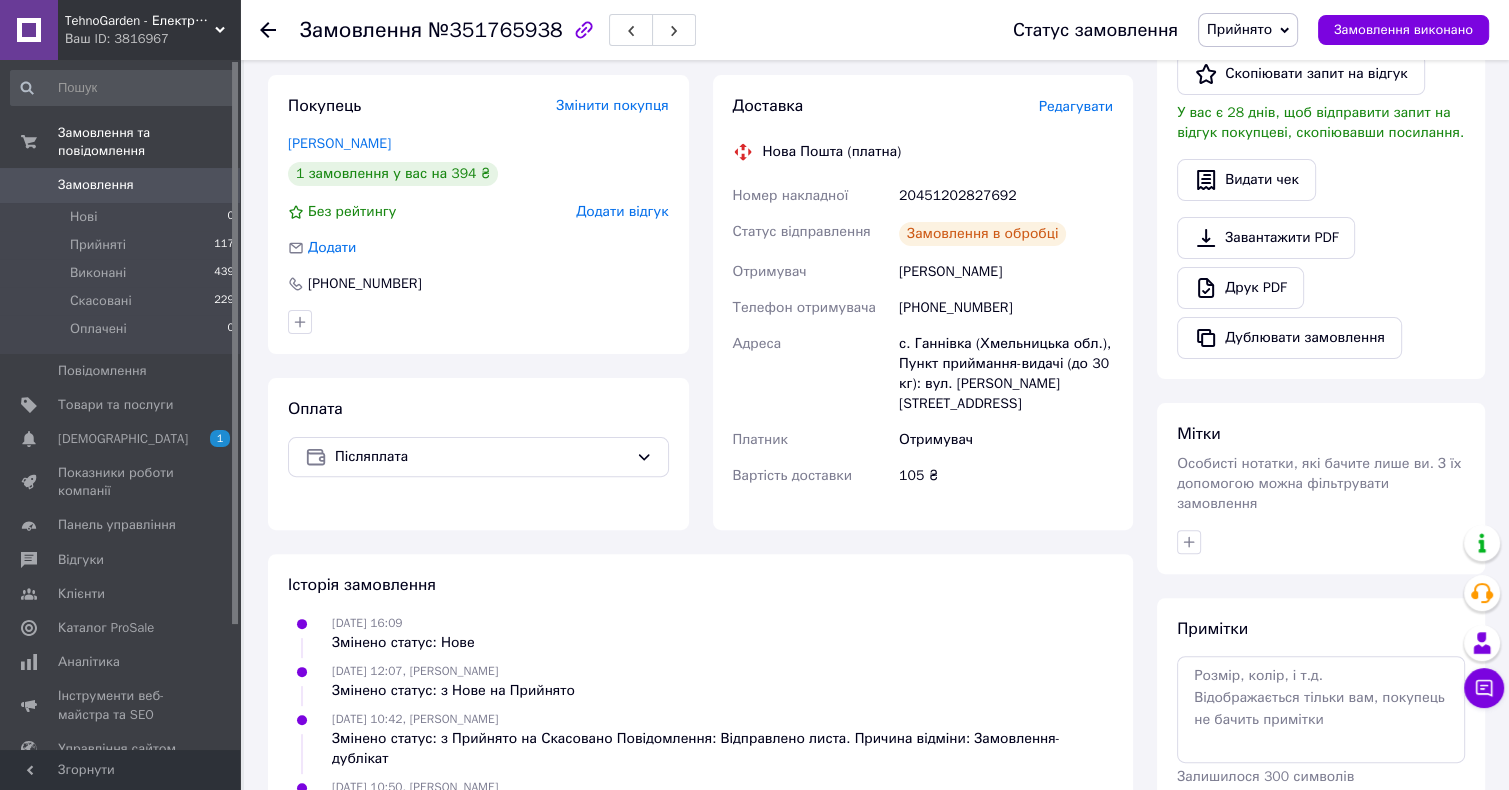 click on "Замовлення виконано" at bounding box center (1403, 30) 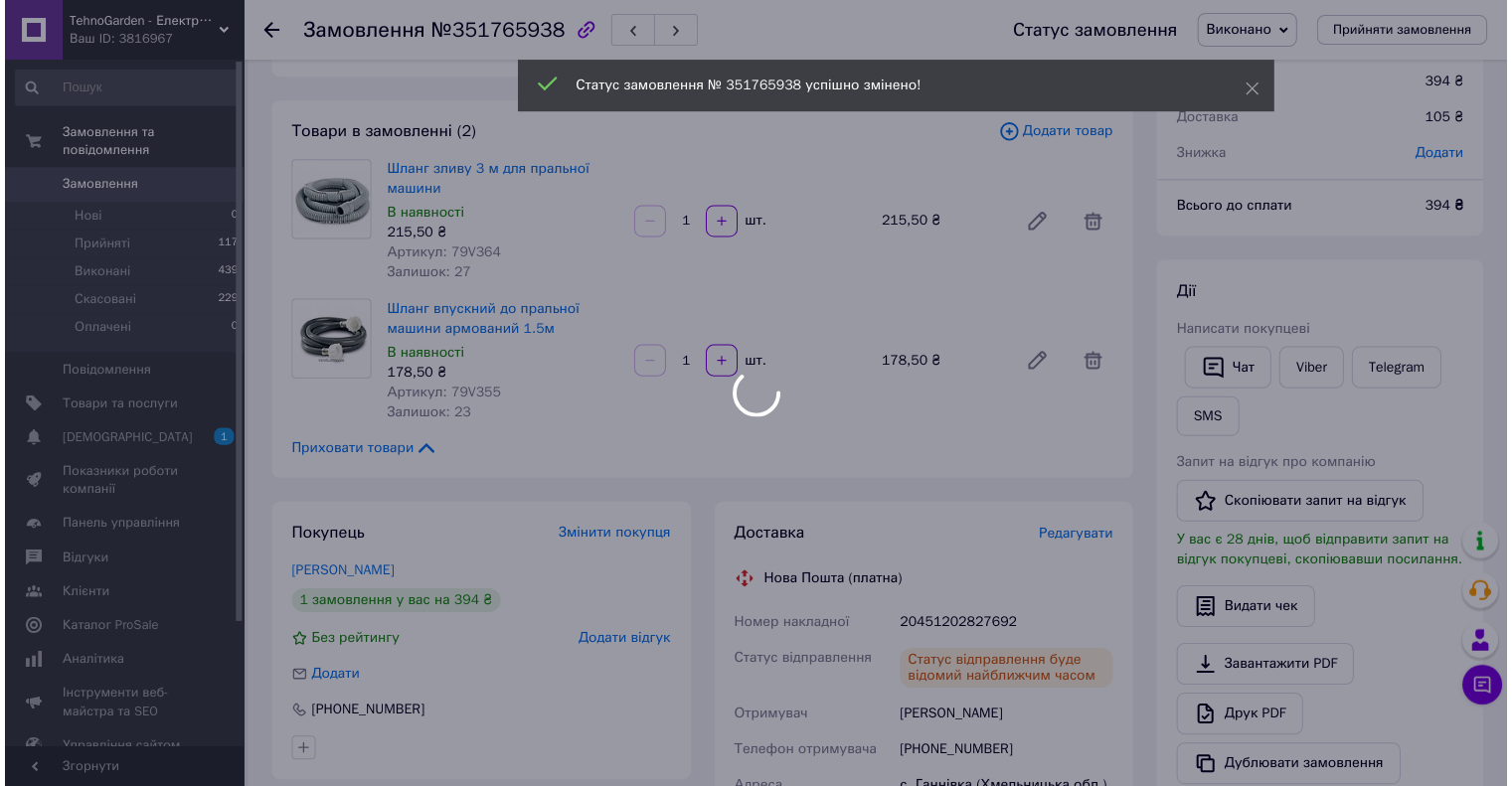 scroll, scrollTop: 0, scrollLeft: 0, axis: both 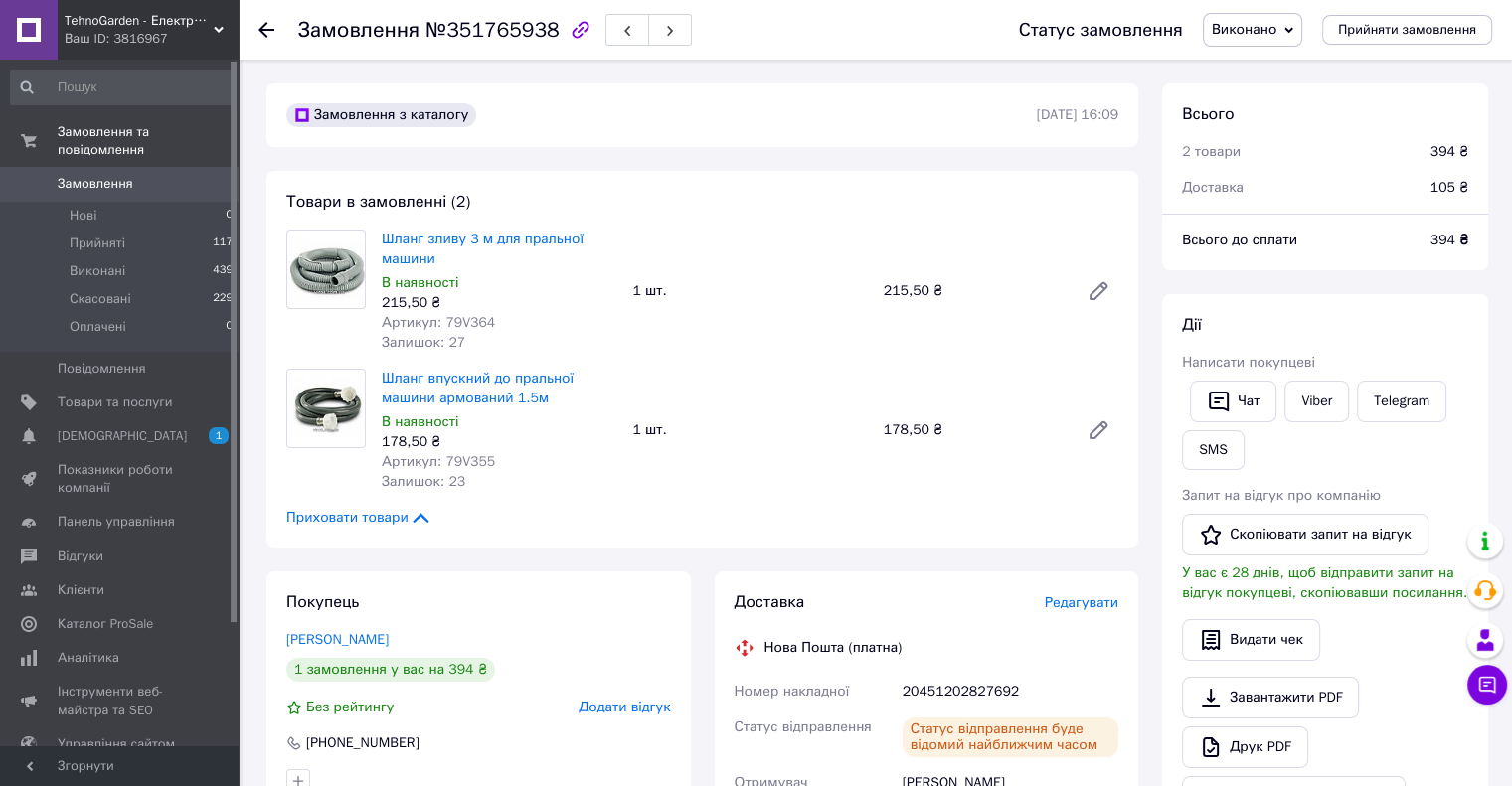 click on "Замовлення" at bounding box center (120, 184) 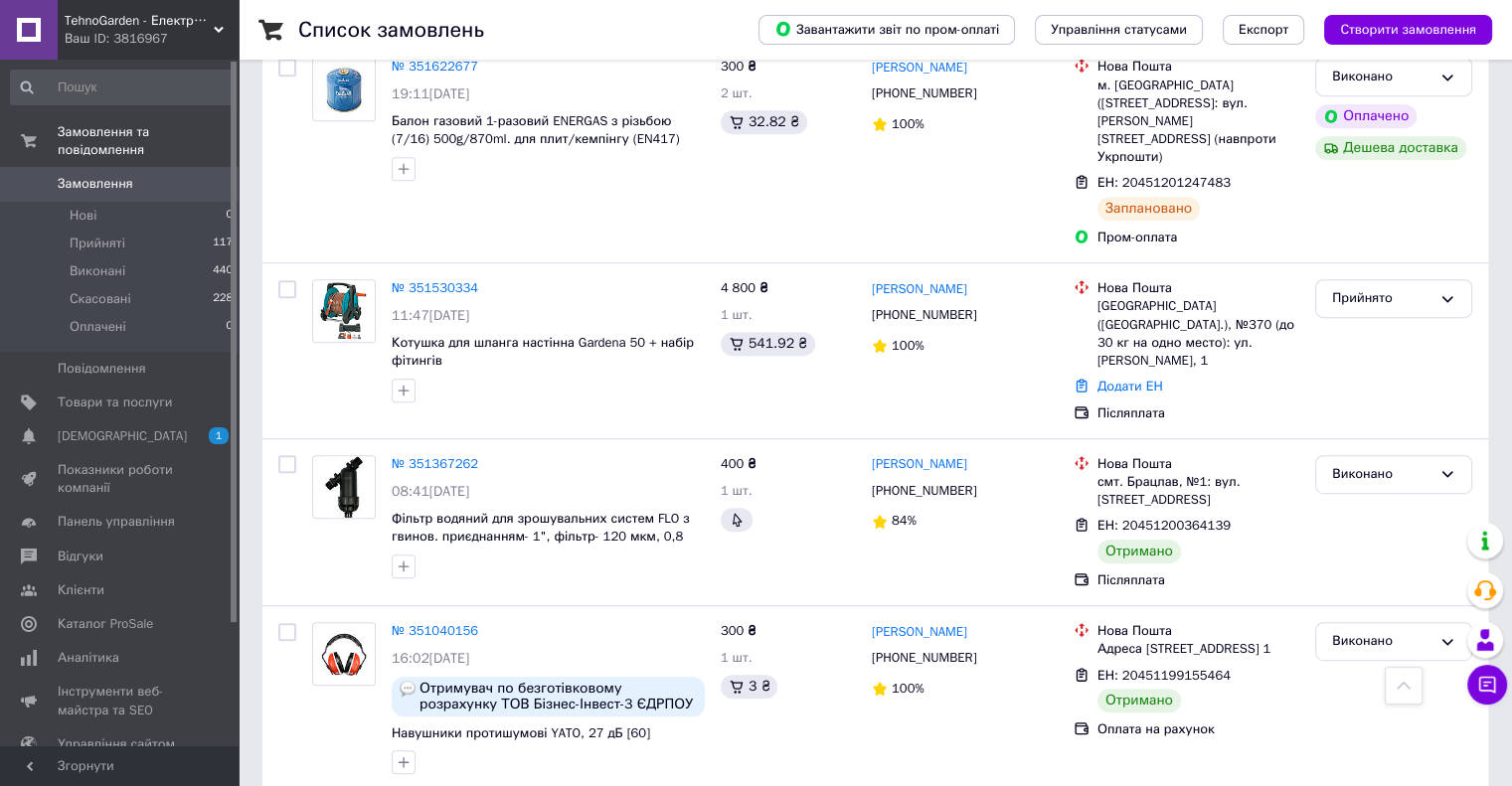 scroll, scrollTop: 894, scrollLeft: 0, axis: vertical 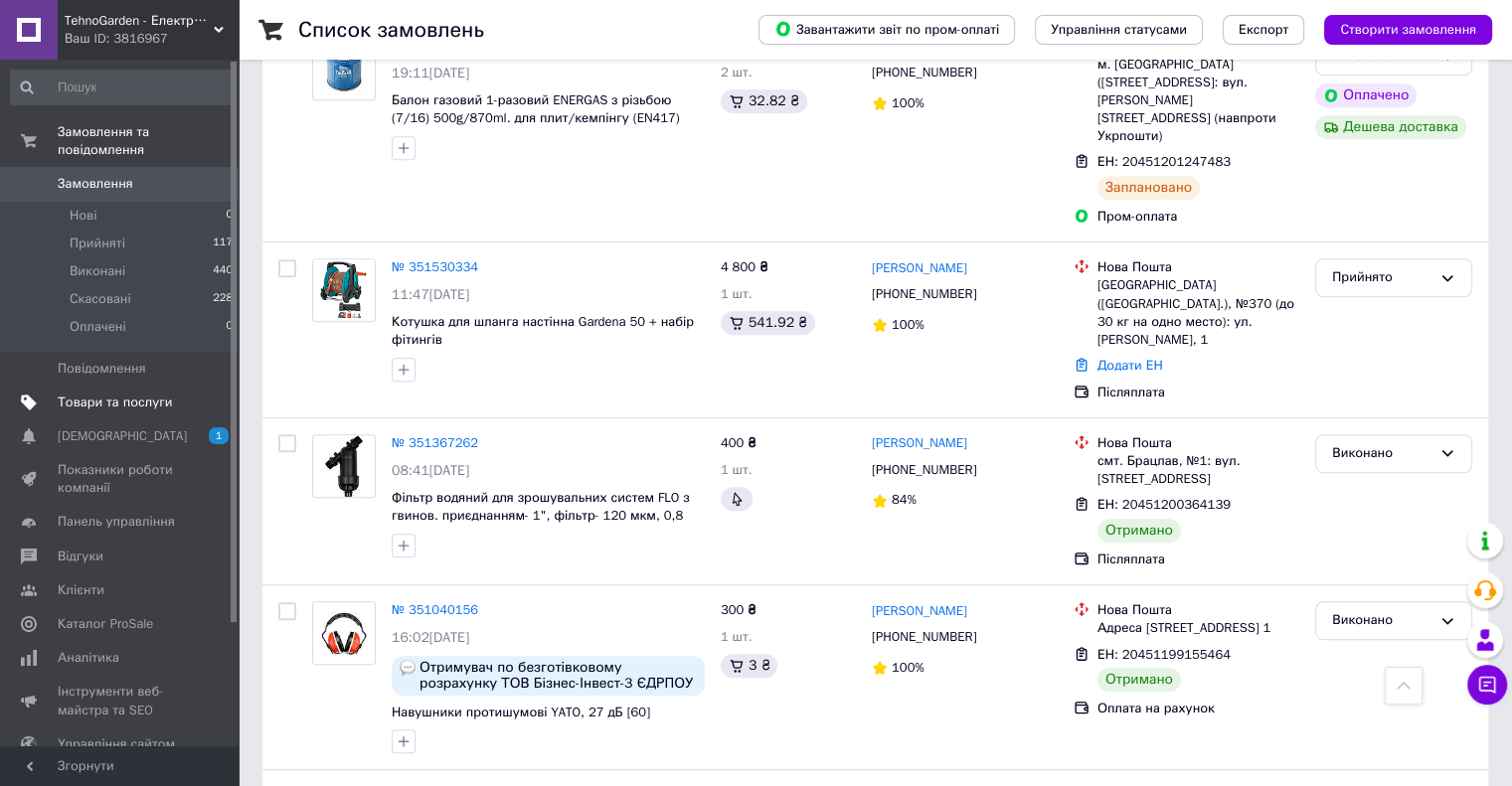 click on "Товари та послуги" at bounding box center [120, 402] 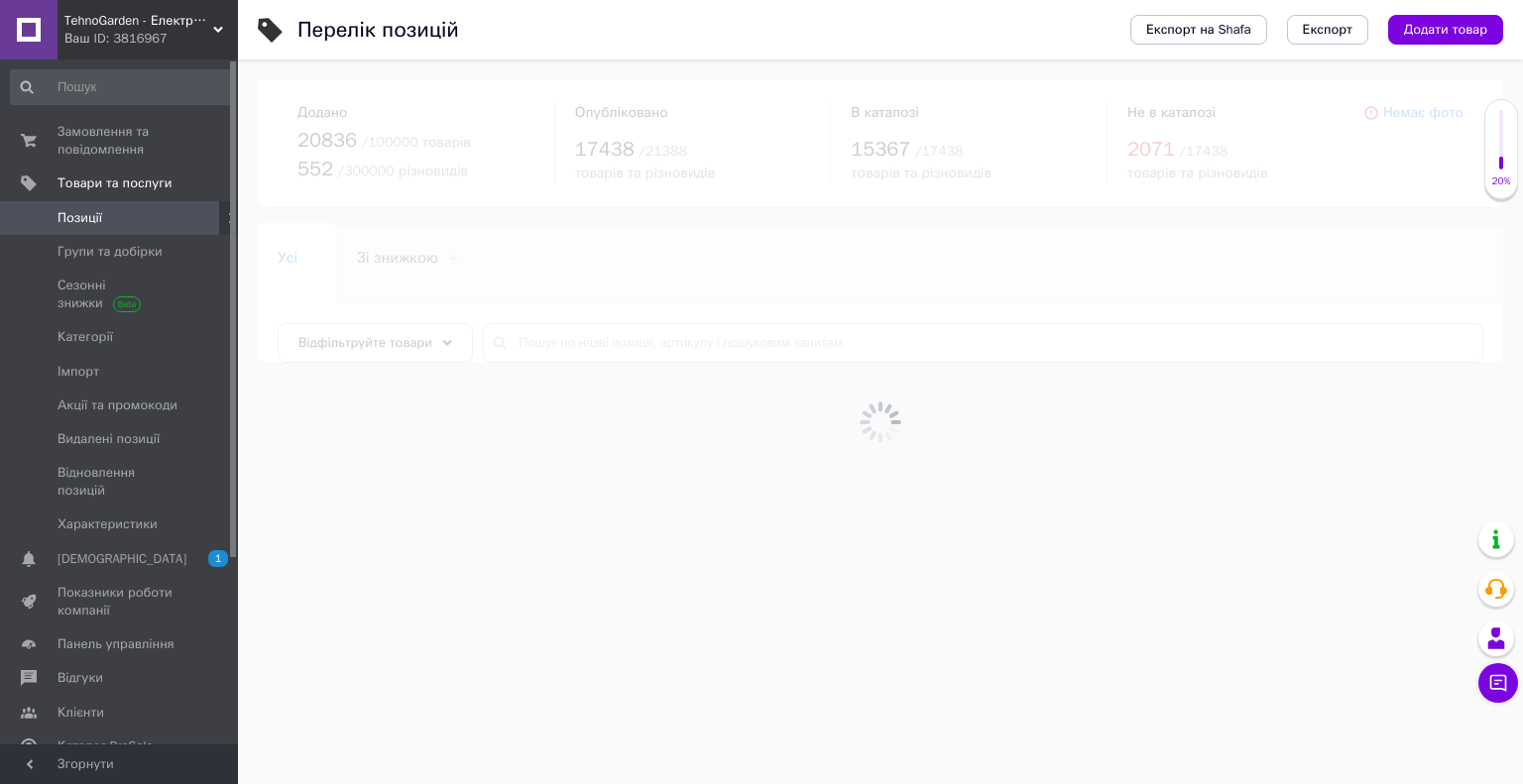 click at bounding box center [880, 421] 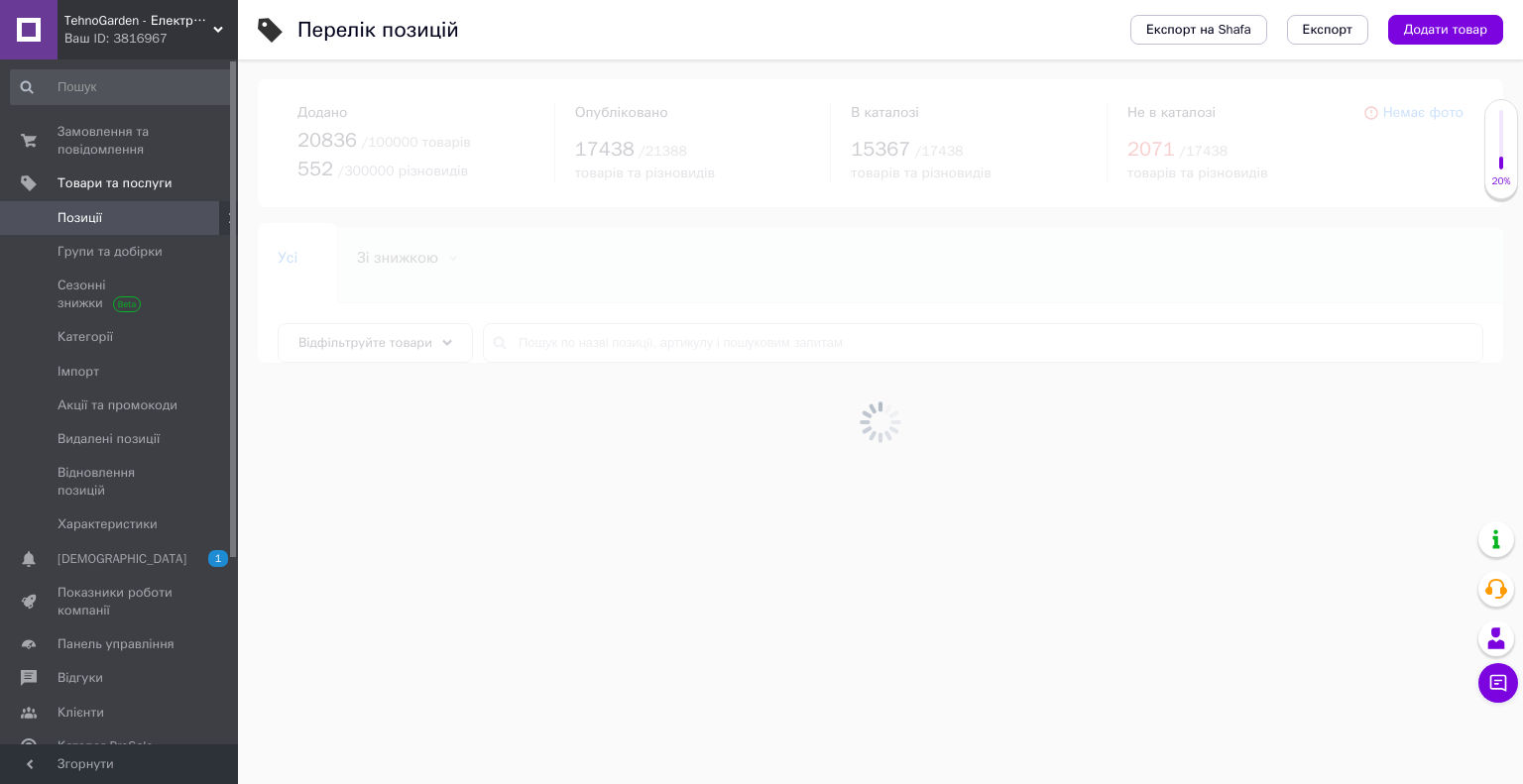 click at bounding box center [880, 421] 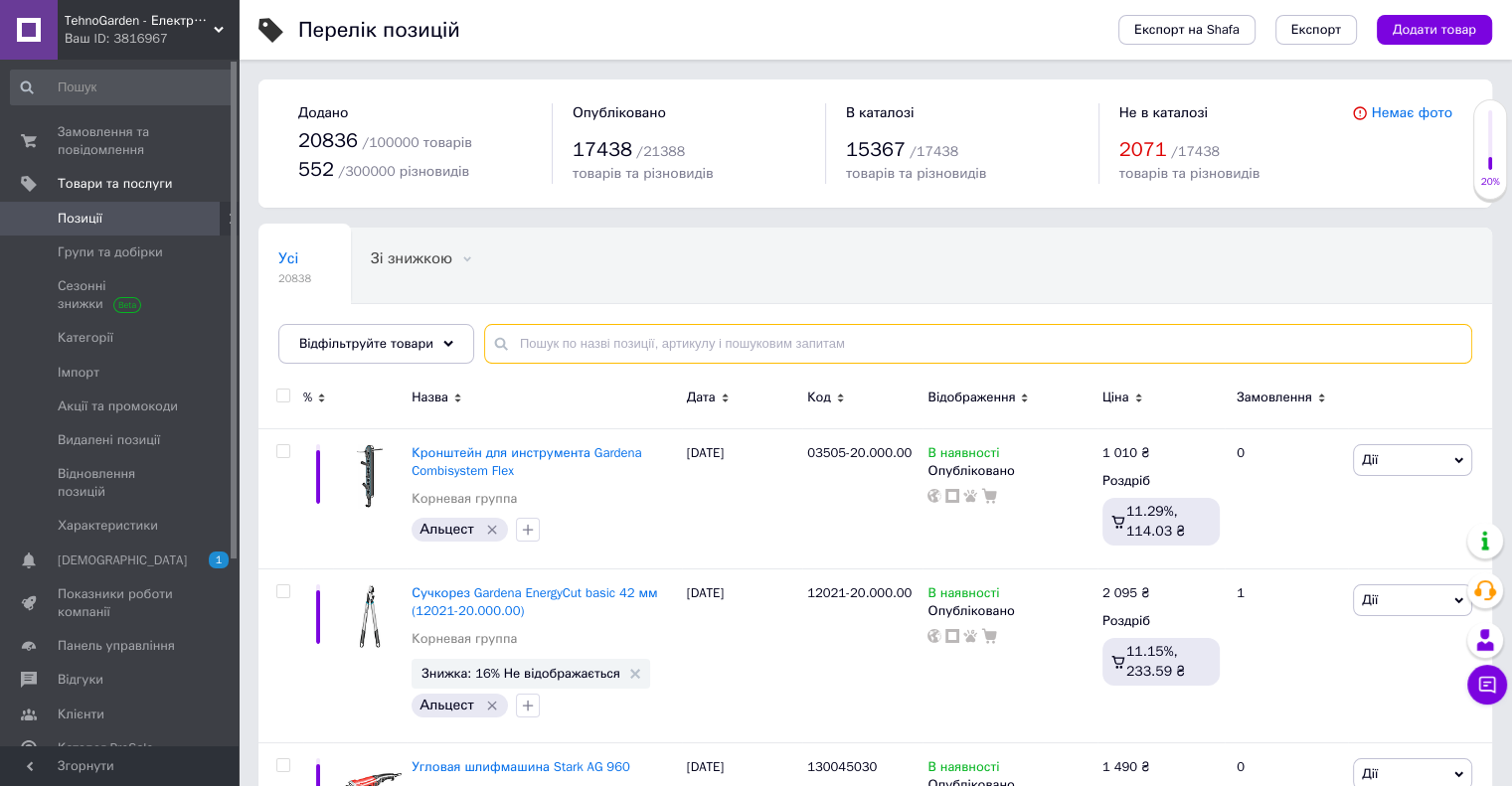 paste on "296214661" 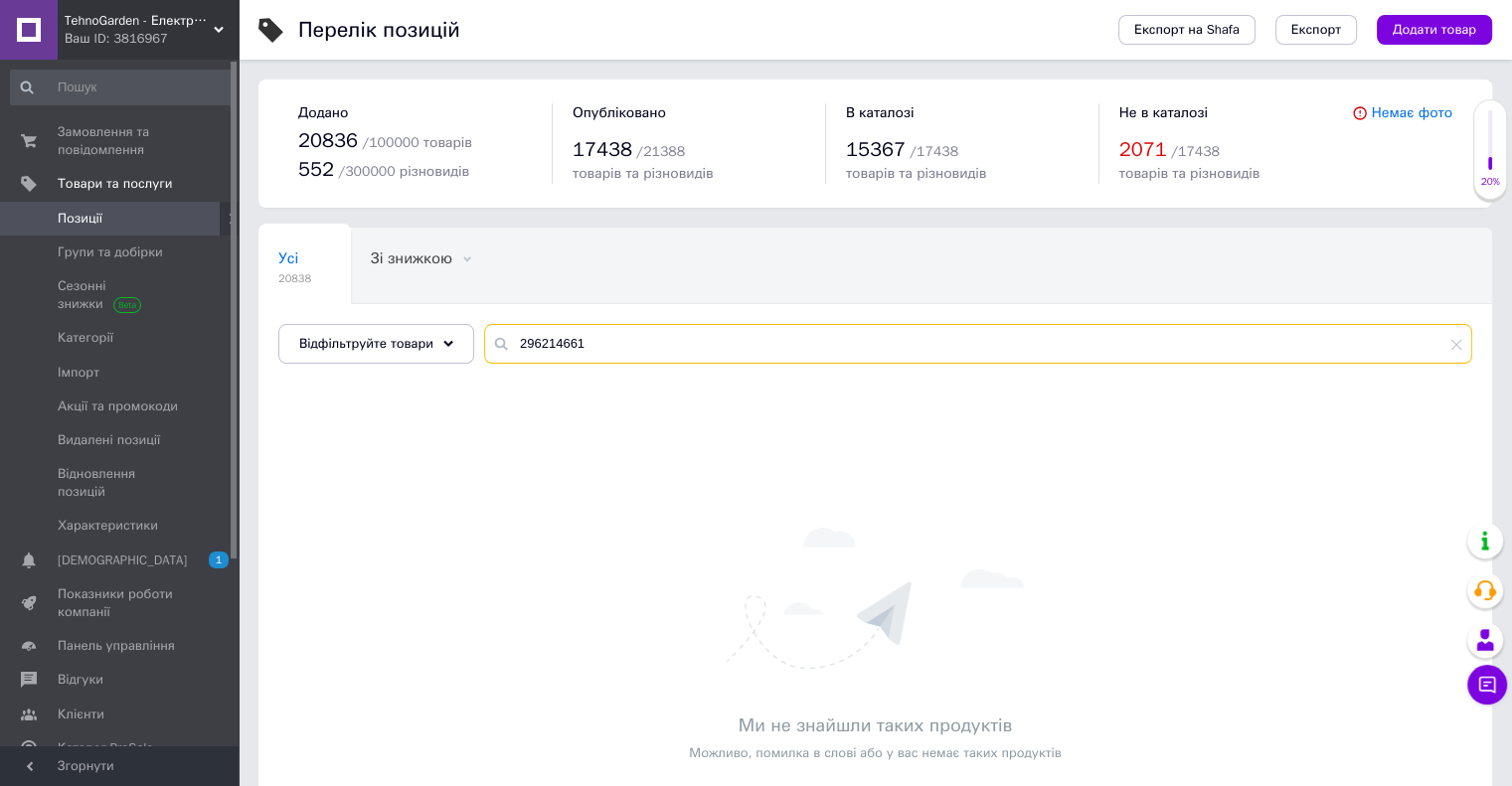 type on "296214661" 